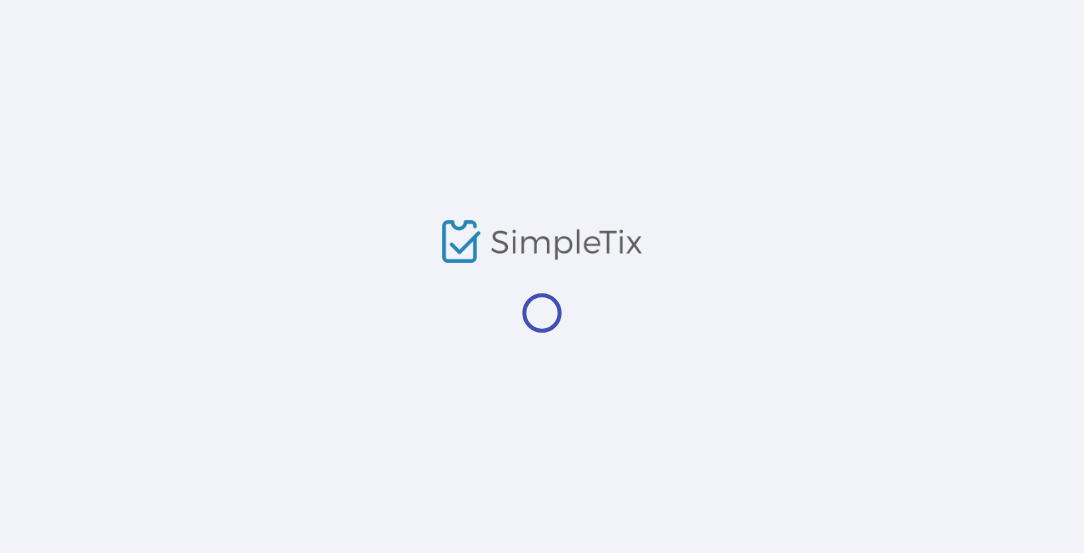 scroll, scrollTop: 0, scrollLeft: 0, axis: both 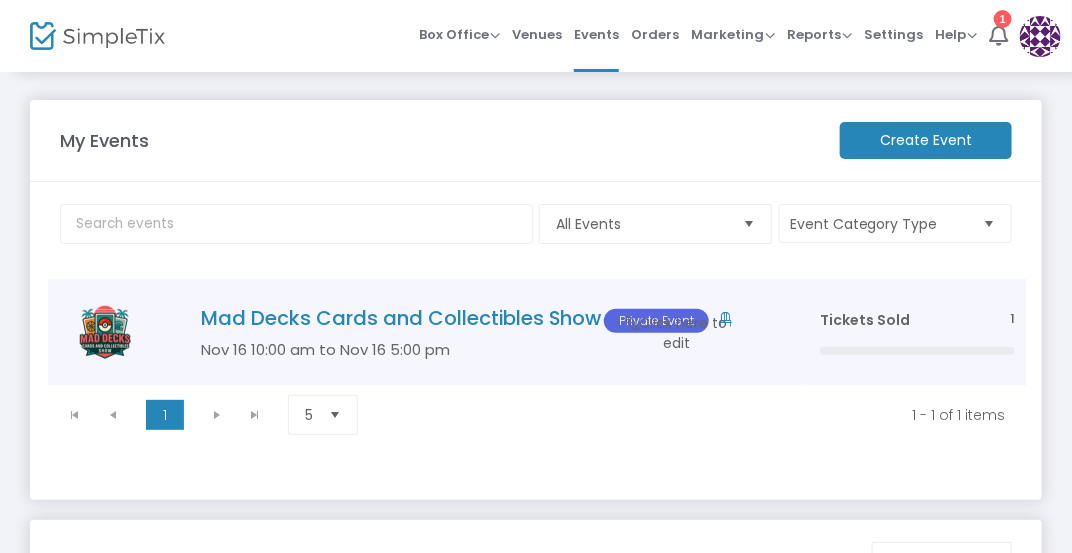 click on "Mad Decks Cards and Collectibles Show Private Event" 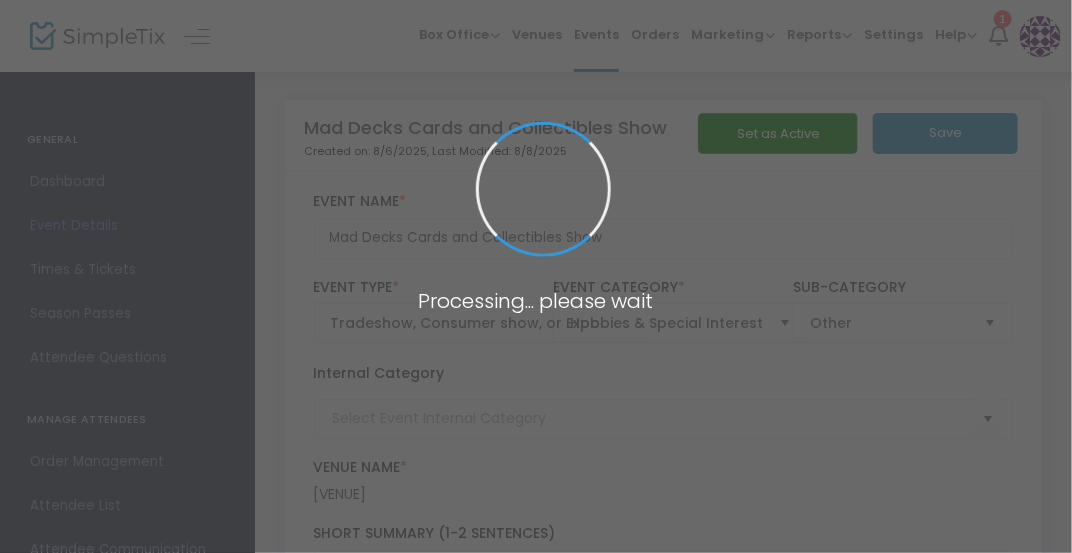 type on "Card Show" 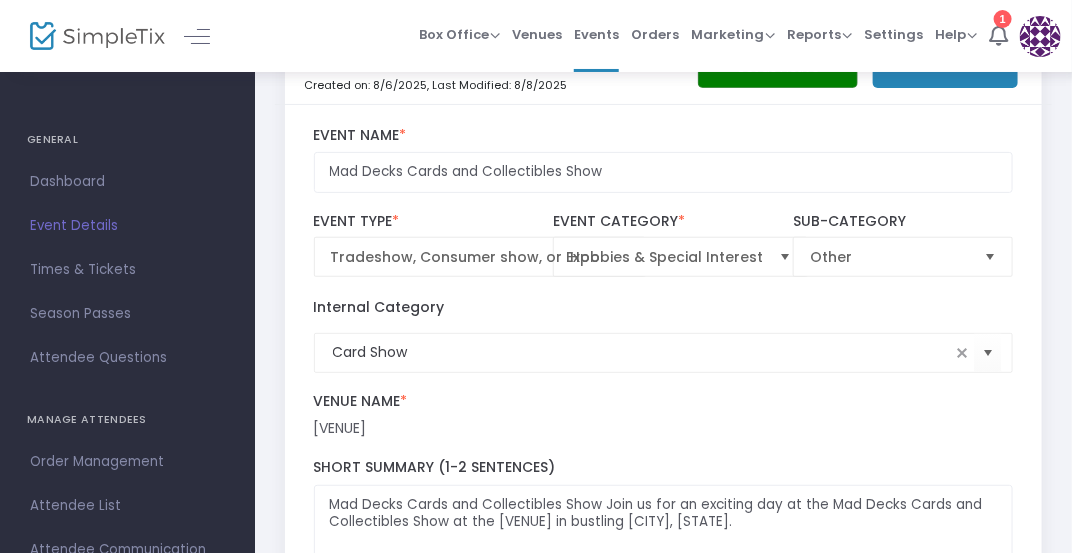 scroll, scrollTop: 80, scrollLeft: 0, axis: vertical 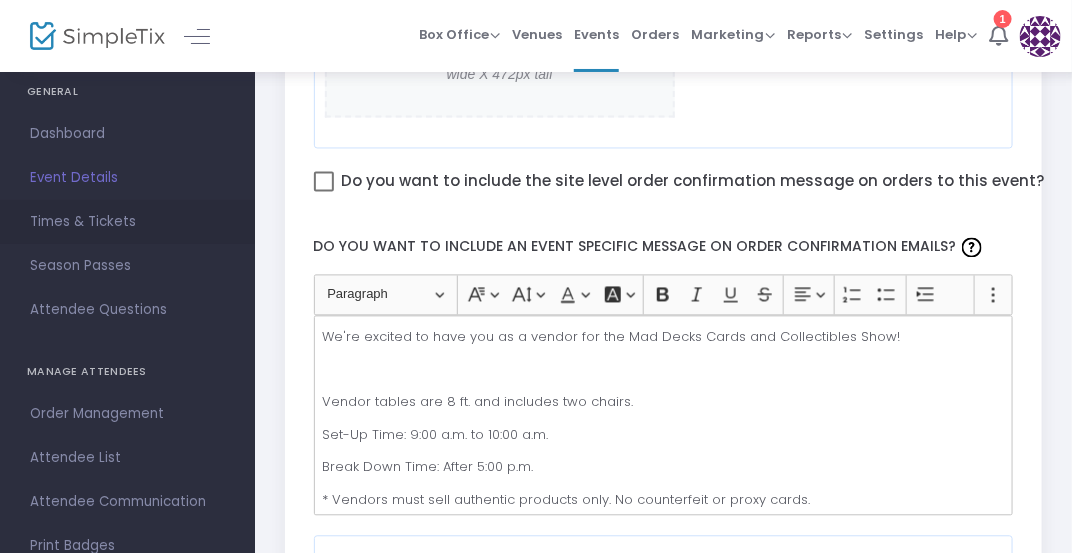 click on "Times & Tickets" at bounding box center (127, 222) 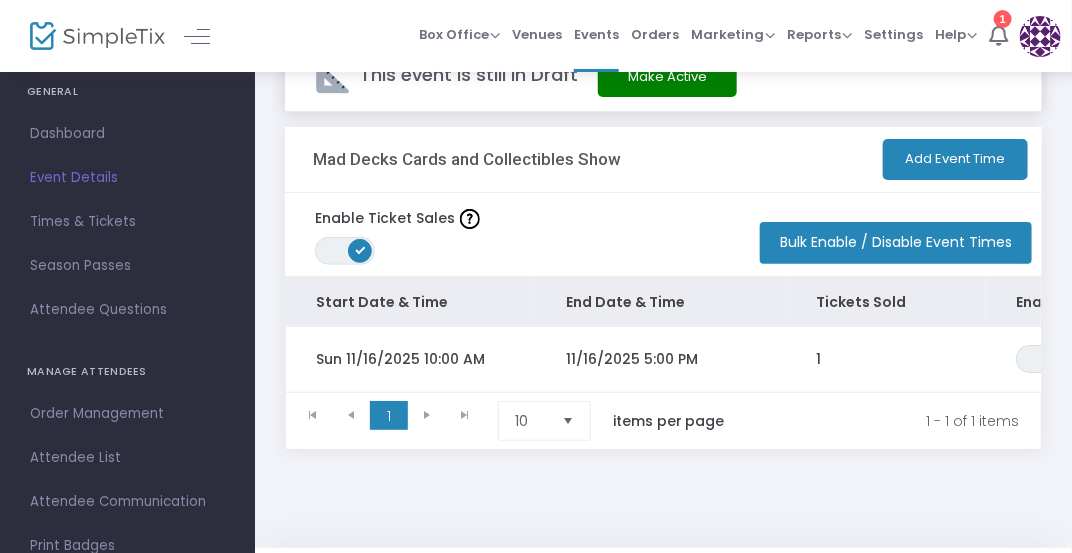 scroll, scrollTop: 0, scrollLeft: 0, axis: both 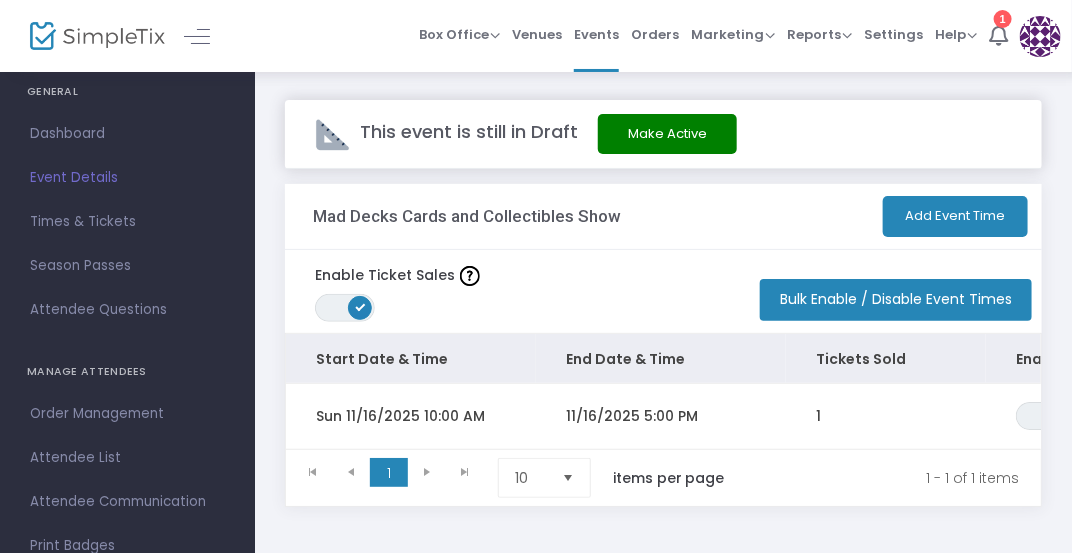 click on "Mad Decks Cards and Collectibles Show" 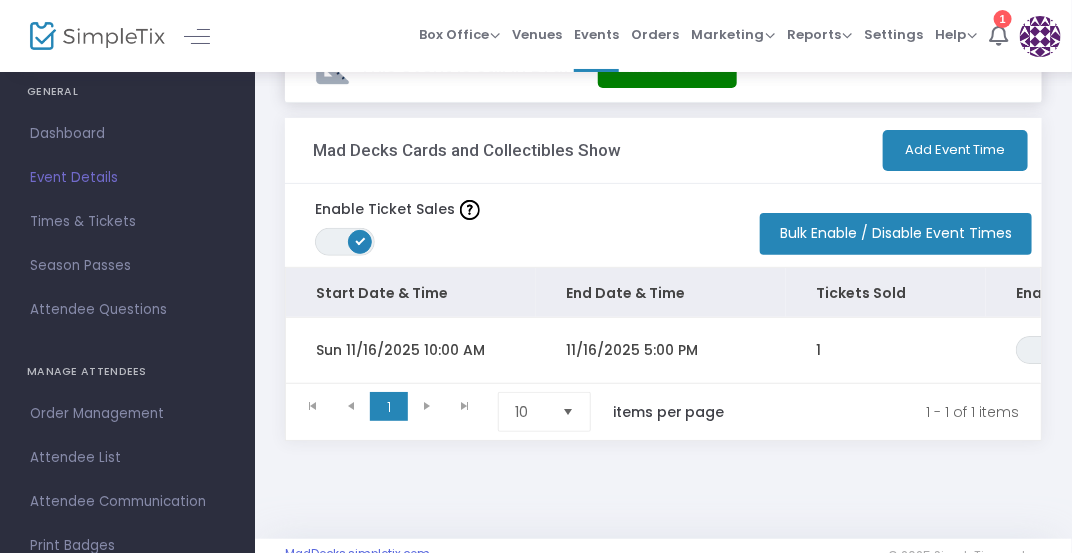 scroll, scrollTop: 59, scrollLeft: 0, axis: vertical 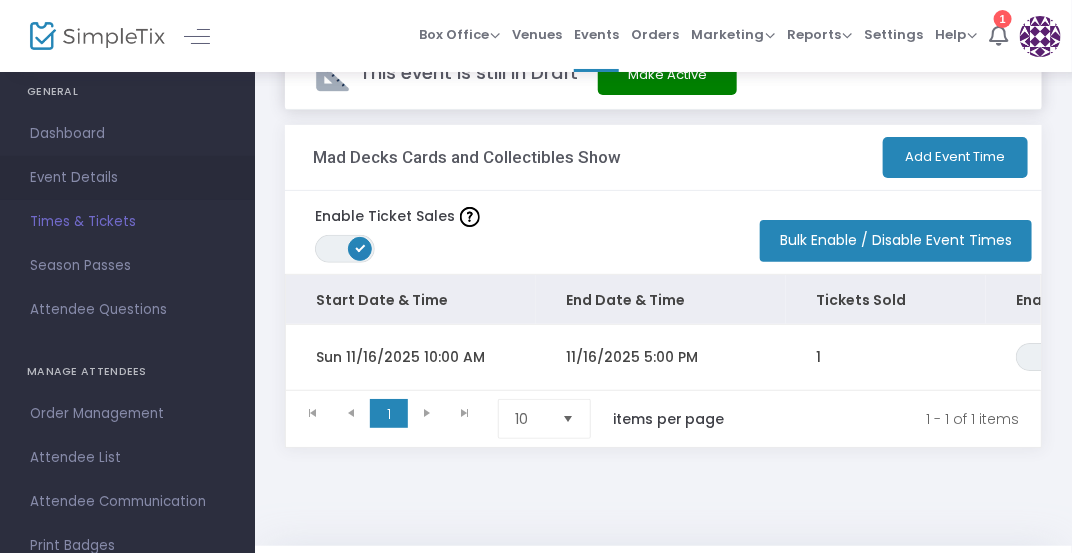 click on "Event Details" at bounding box center (127, 178) 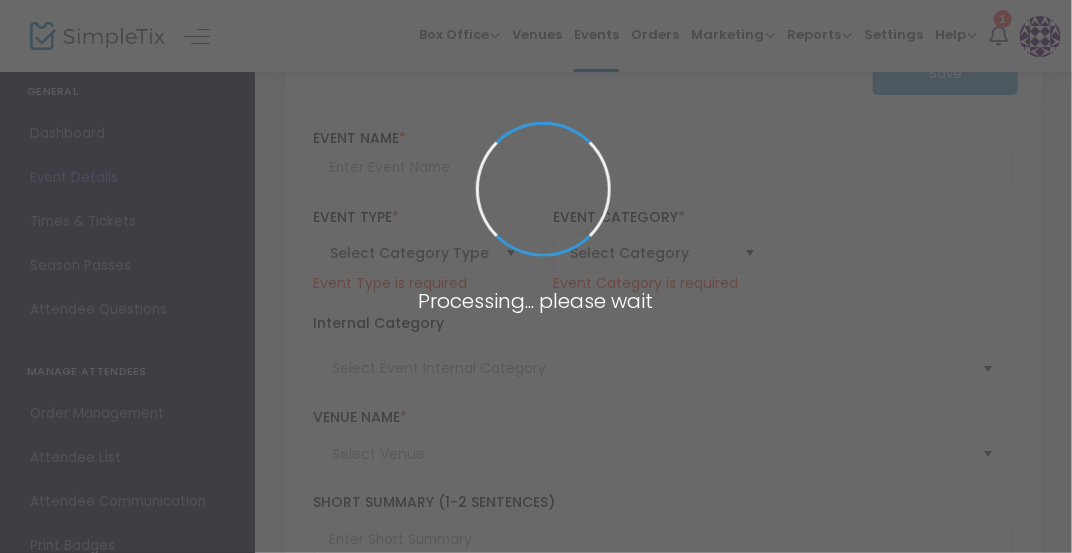 type on "Mad Decks Cards and Collectibles Show" 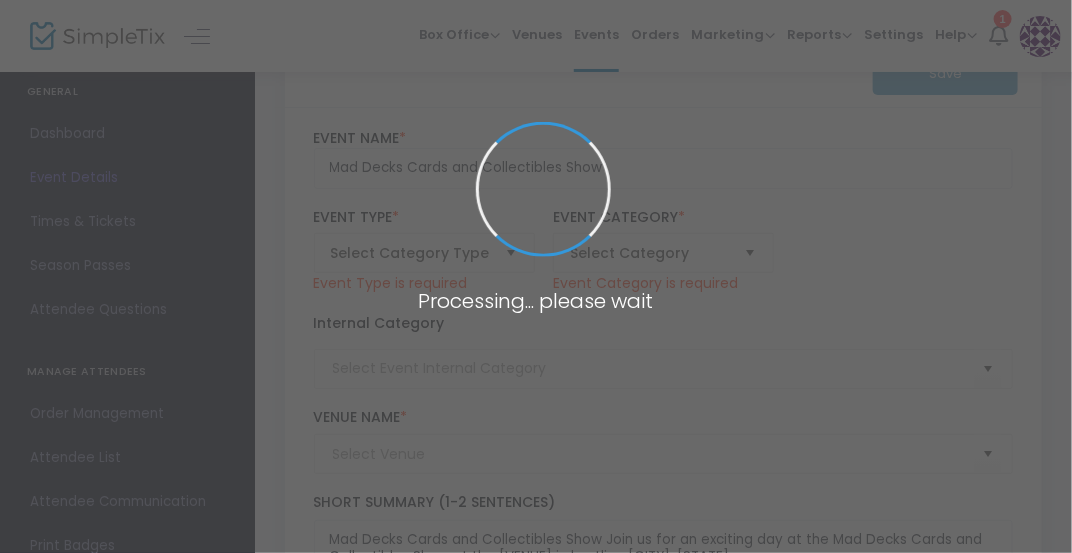 type on "Card Show" 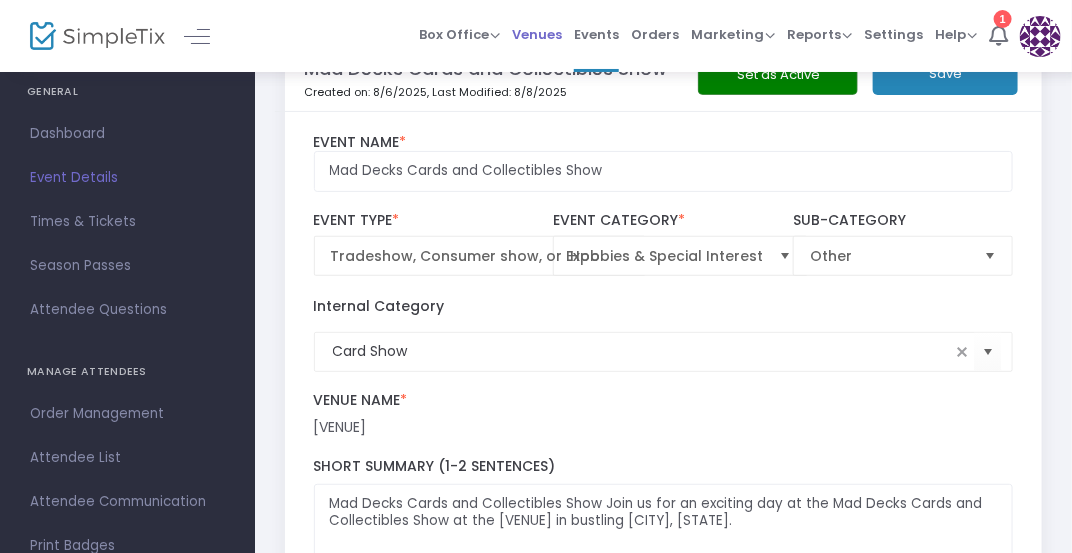 click on "Venues" at bounding box center (537, 34) 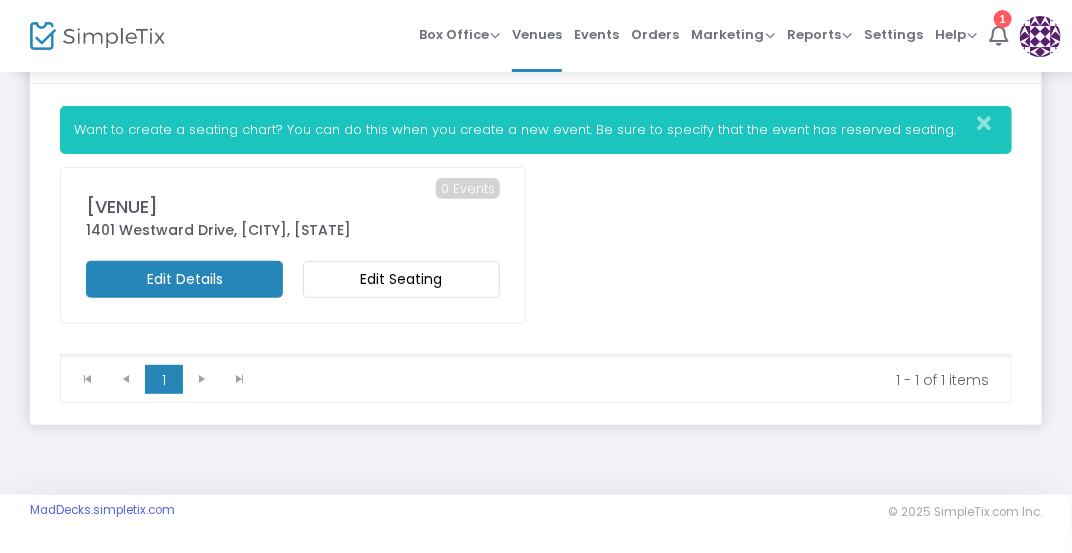 scroll, scrollTop: 137, scrollLeft: 0, axis: vertical 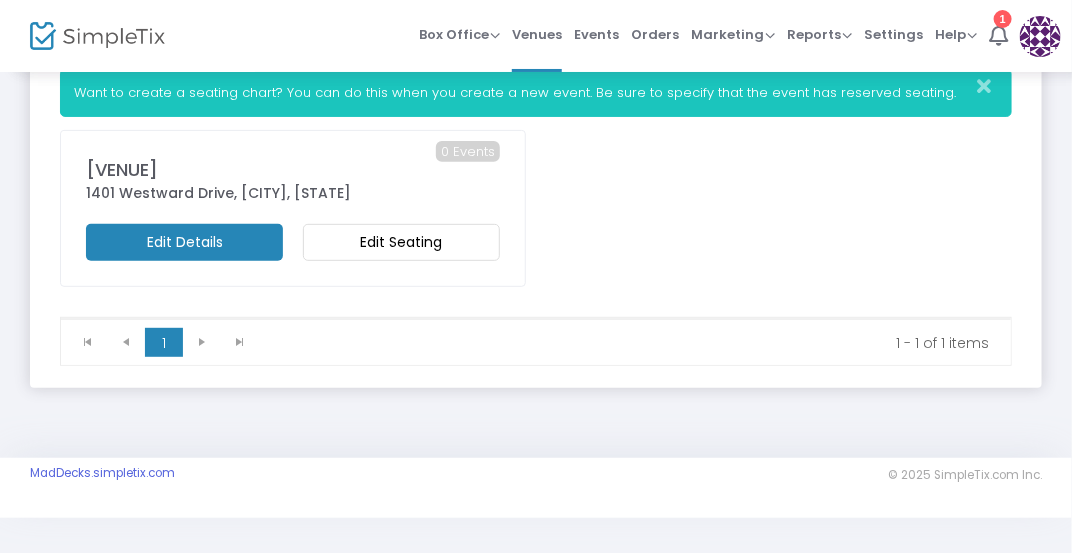click on "Edit Seating" 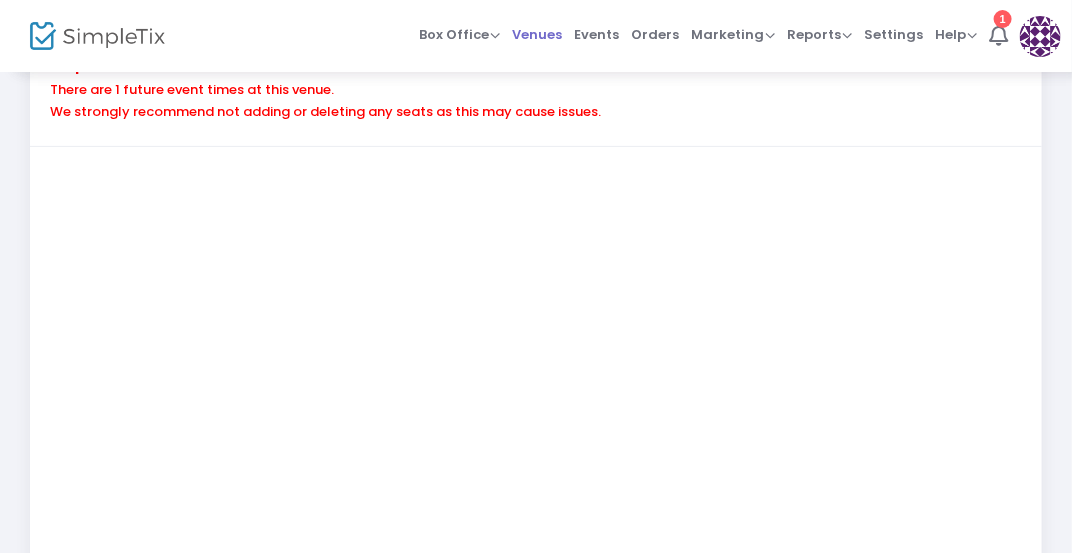 click on "Venues" at bounding box center (537, 34) 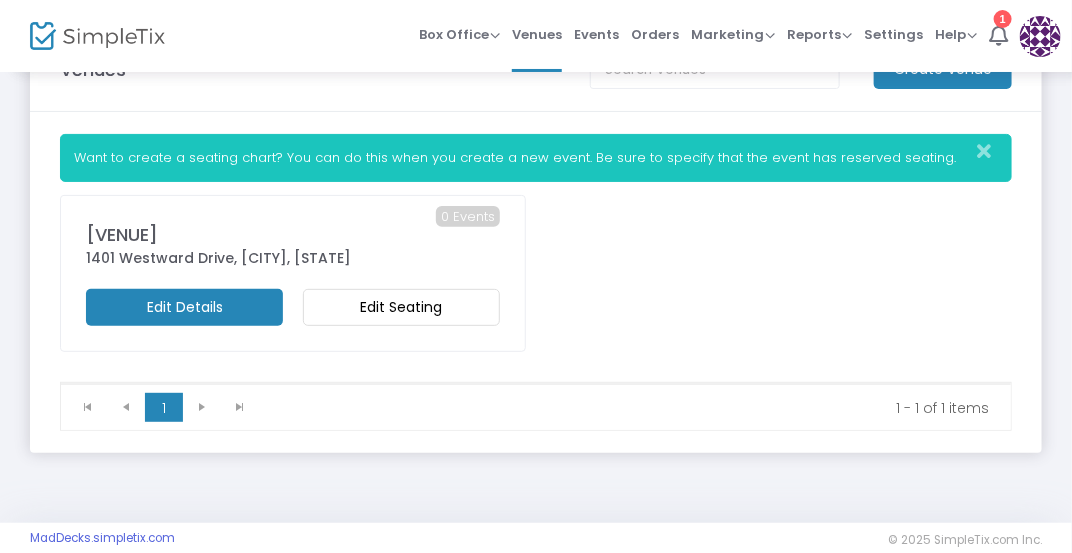 scroll, scrollTop: 0, scrollLeft: 0, axis: both 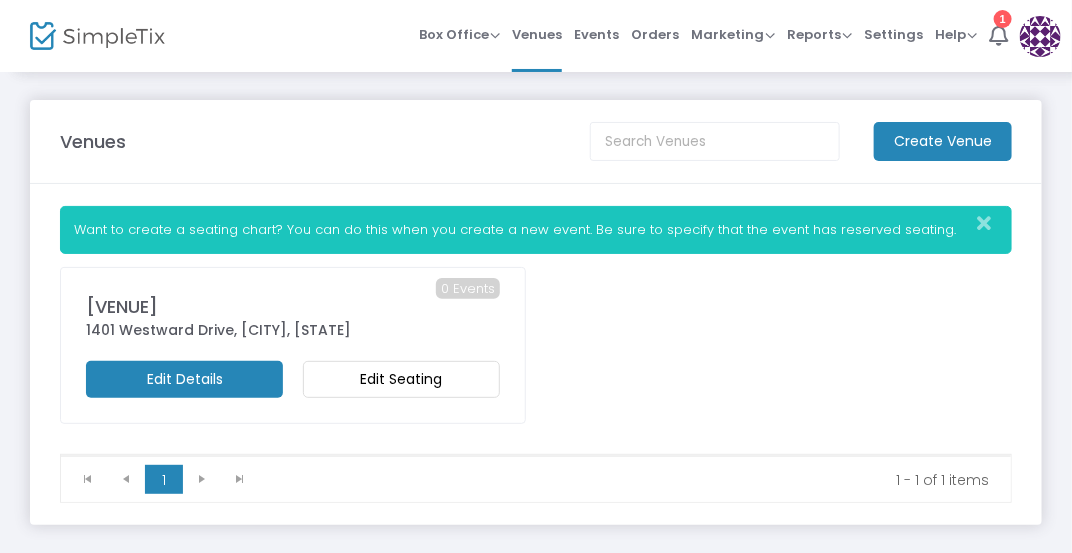 click on "Edit Details" 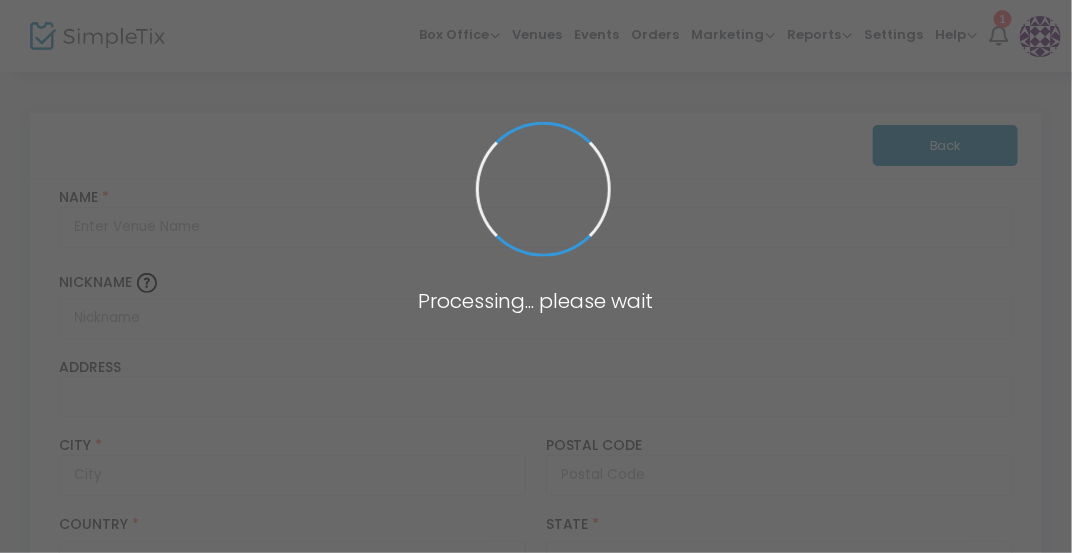 type on "[COUNTRY]" 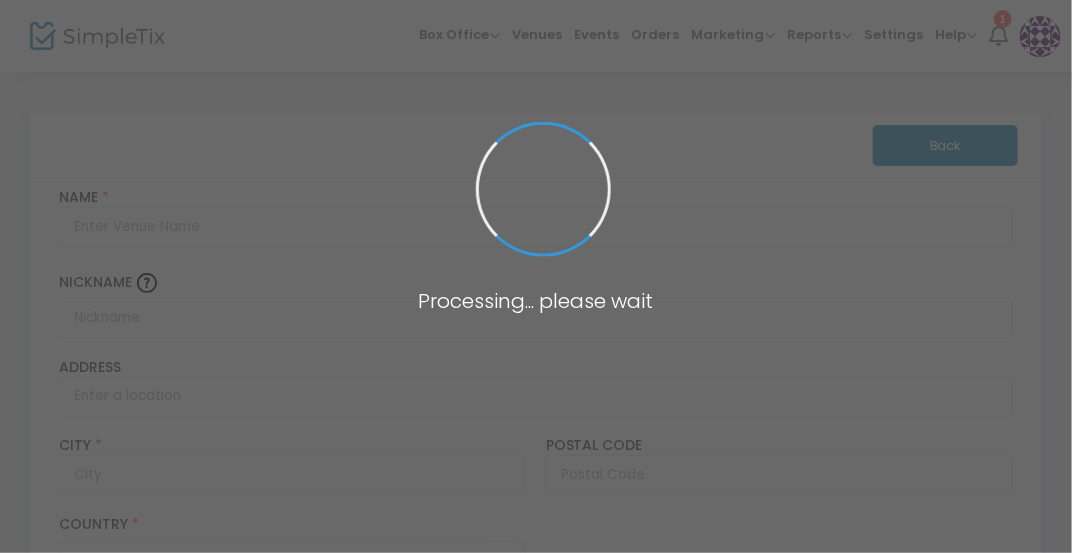 type on "[VENUE]" 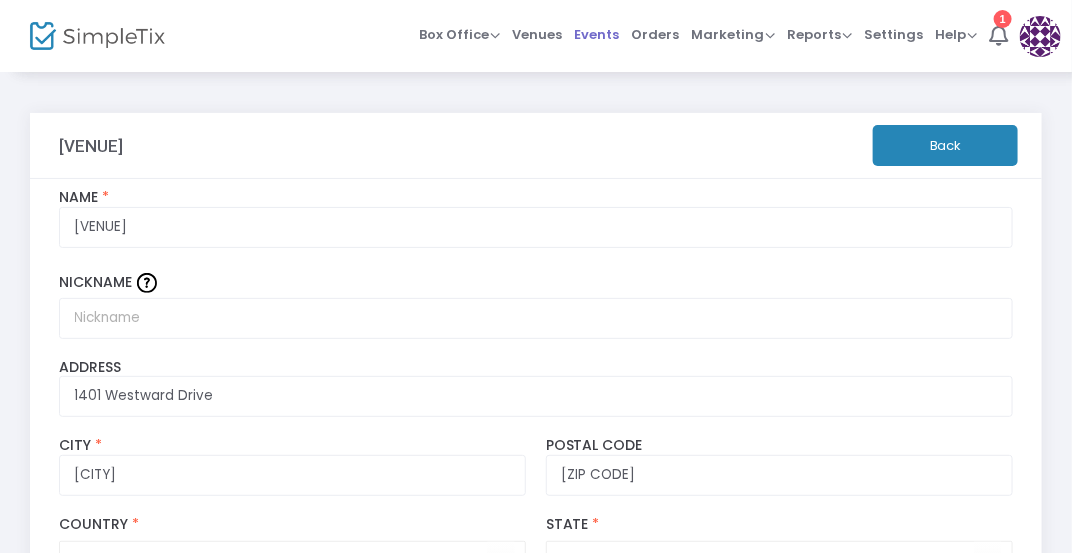 click on "Events" at bounding box center [596, 34] 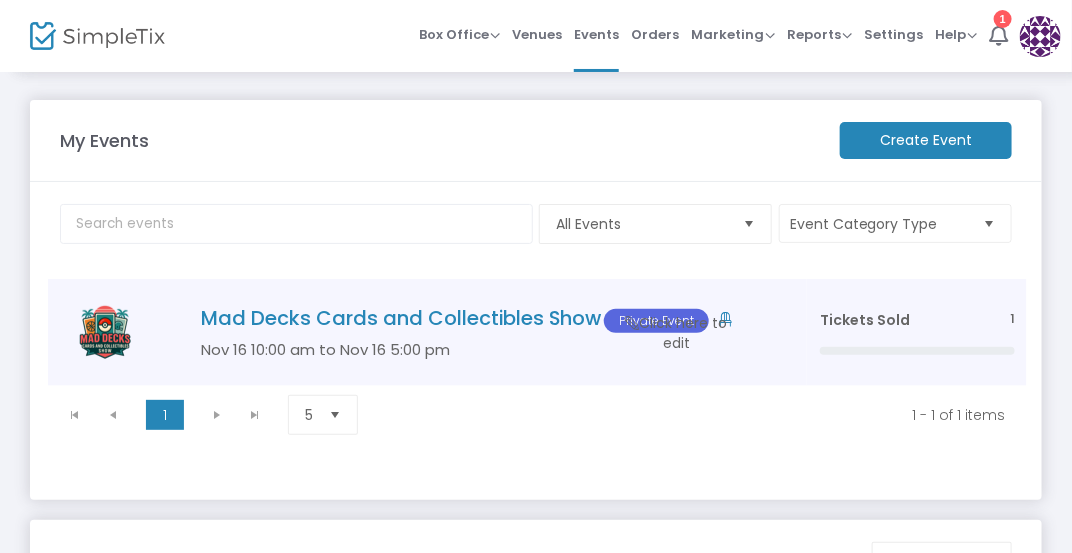 click on "Nov 16 10:00 am to Nov 16 5:00 pm" 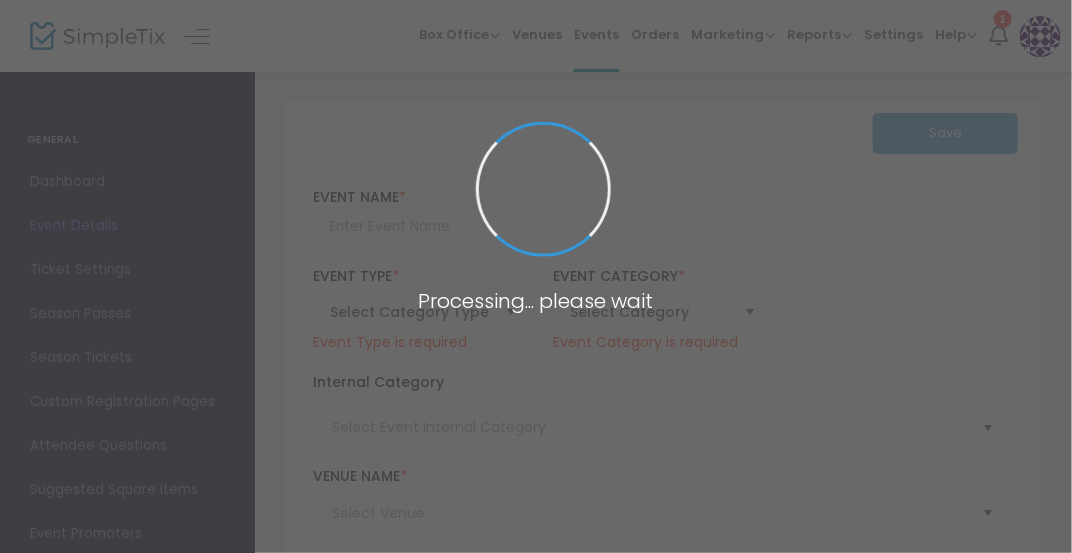 type on "Mad Decks Cards and Collectibles Show" 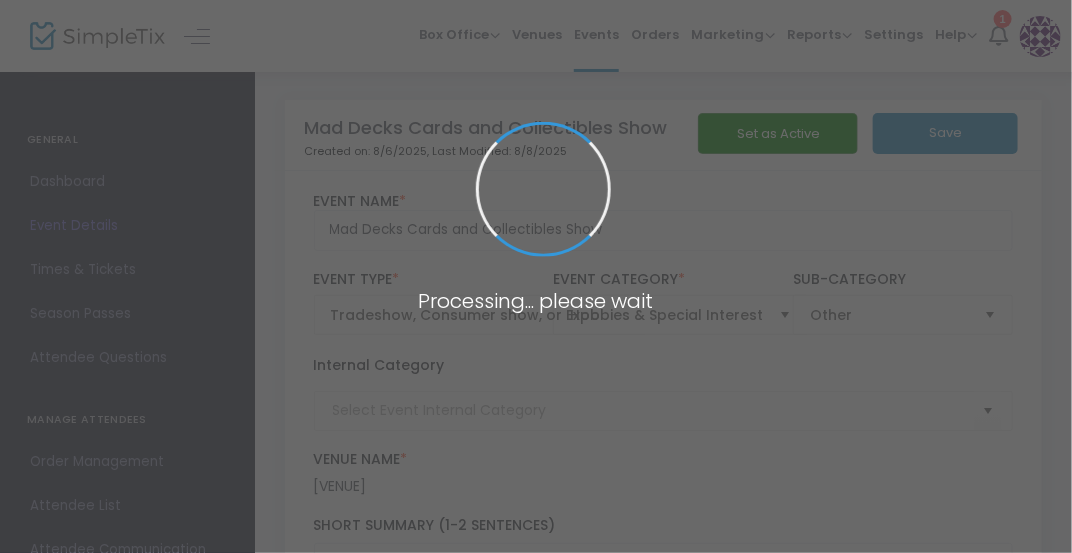type on "Card Show" 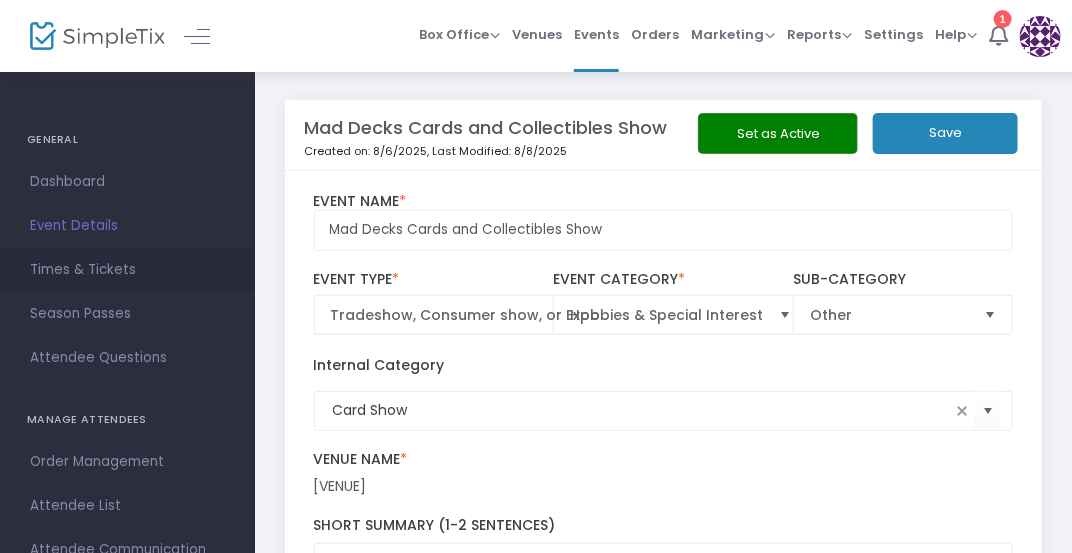 click on "Times & Tickets" at bounding box center [127, 270] 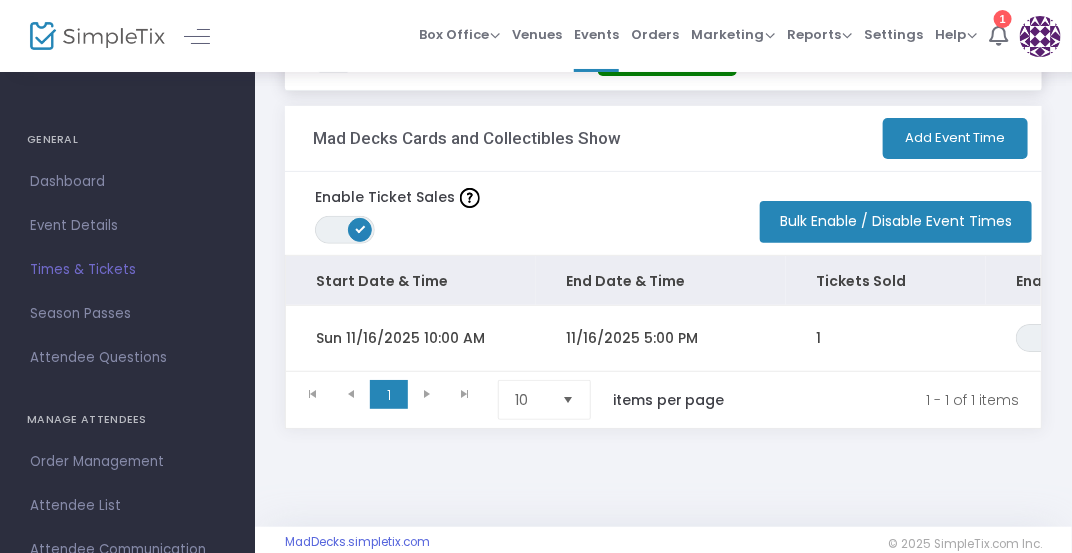 scroll, scrollTop: 79, scrollLeft: 0, axis: vertical 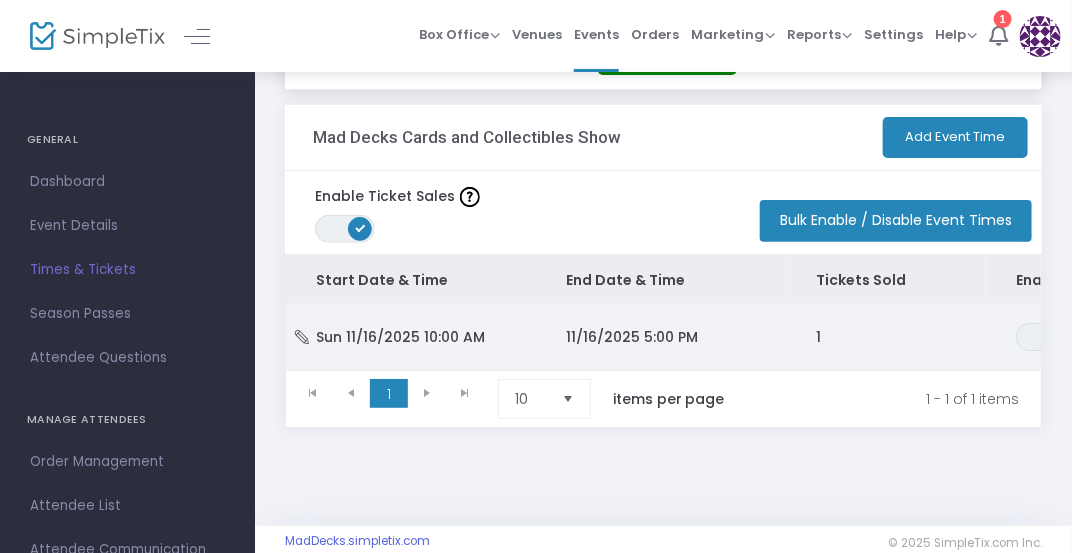 click on "11/16/2025 5:00 PM" 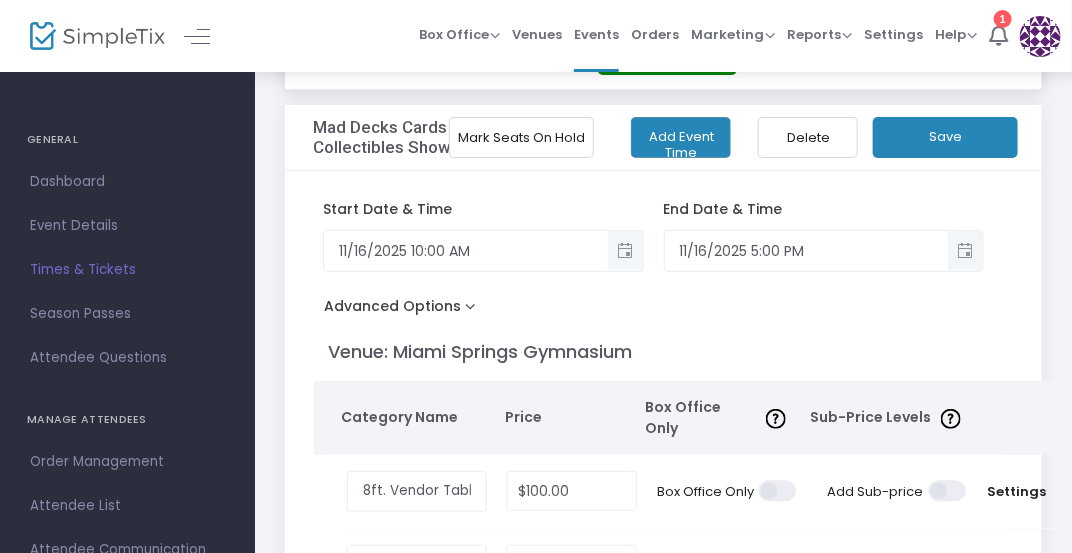 click on "Mark Seats On Hold" 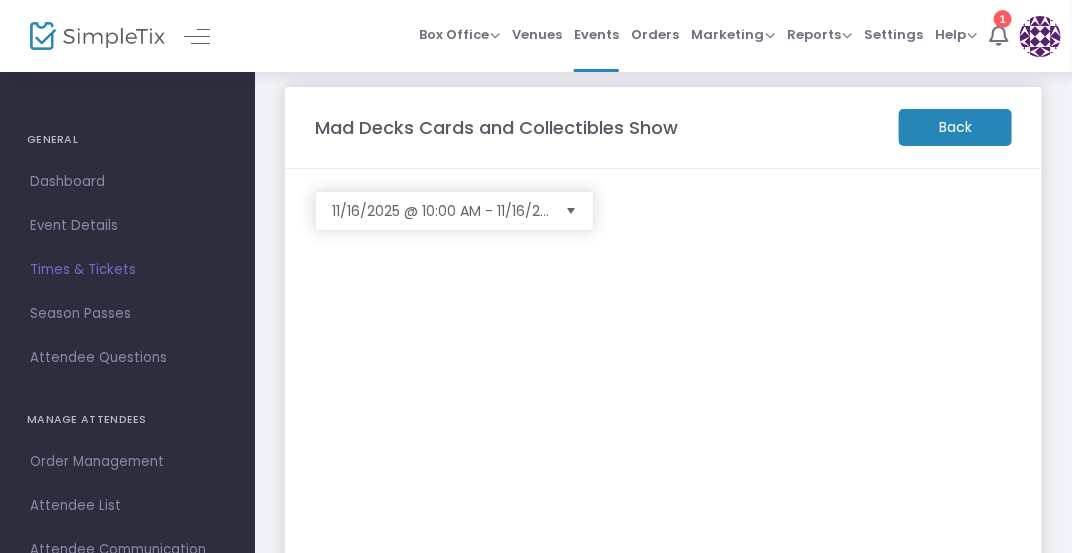 scroll, scrollTop: 274, scrollLeft: 0, axis: vertical 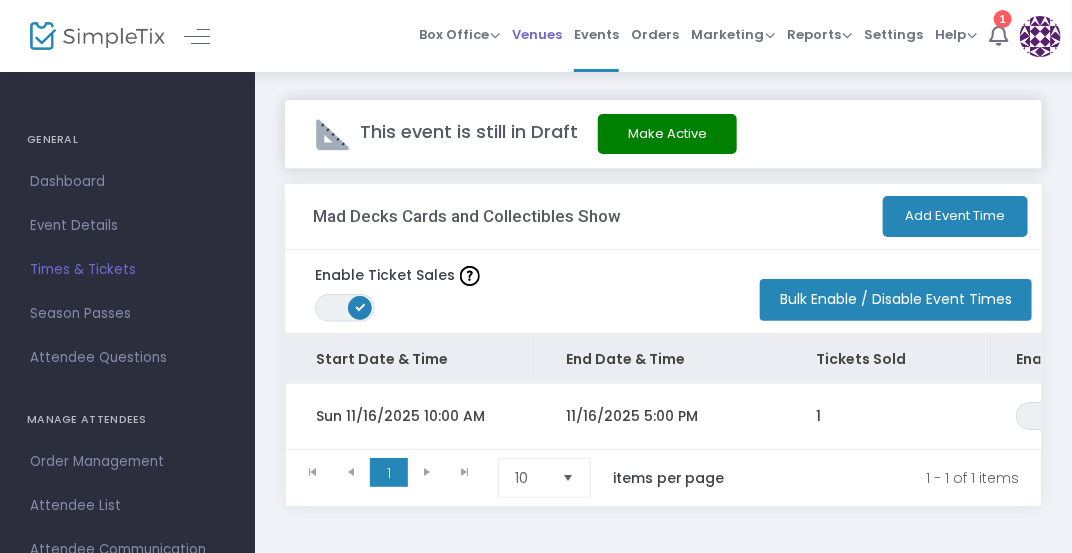 click on "Venues" at bounding box center [537, 34] 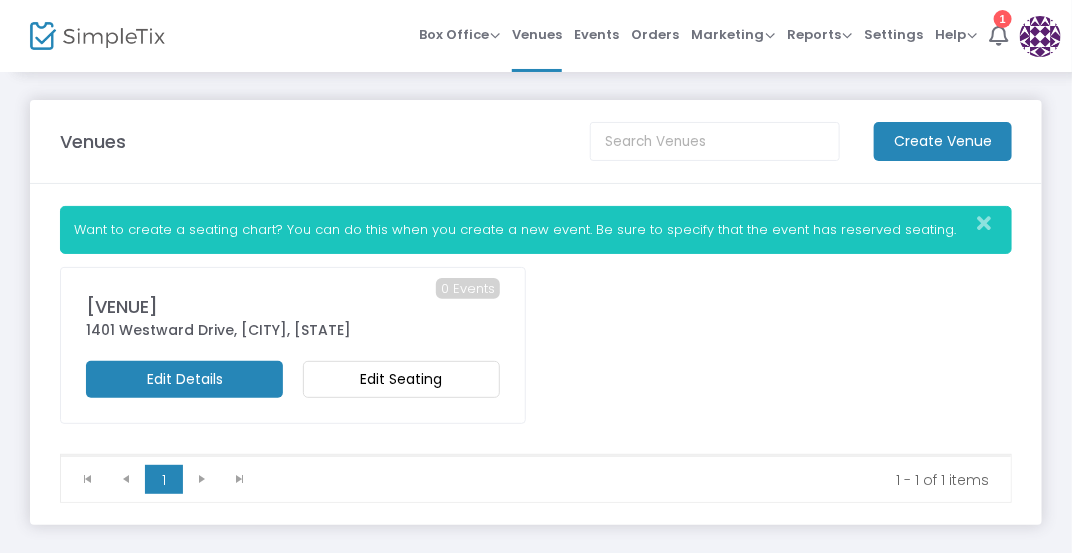 click on "Edit Seating" 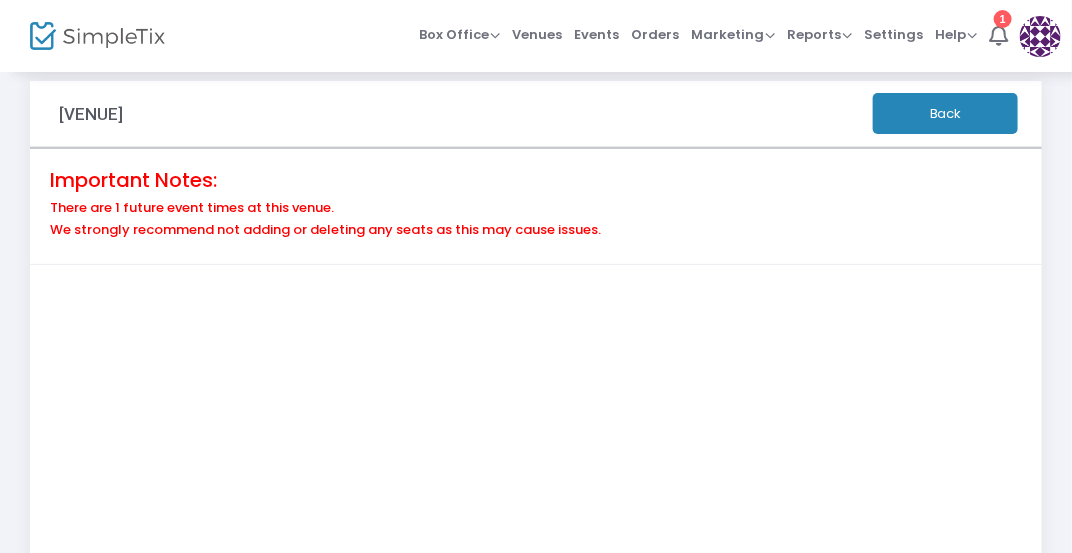 scroll, scrollTop: 10, scrollLeft: 0, axis: vertical 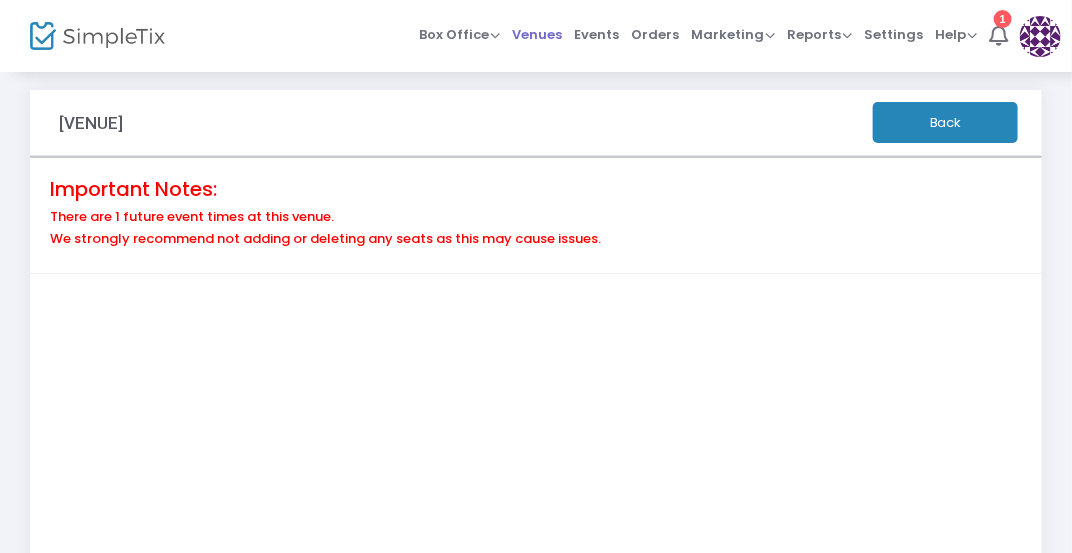 click on "Venues" at bounding box center [537, 34] 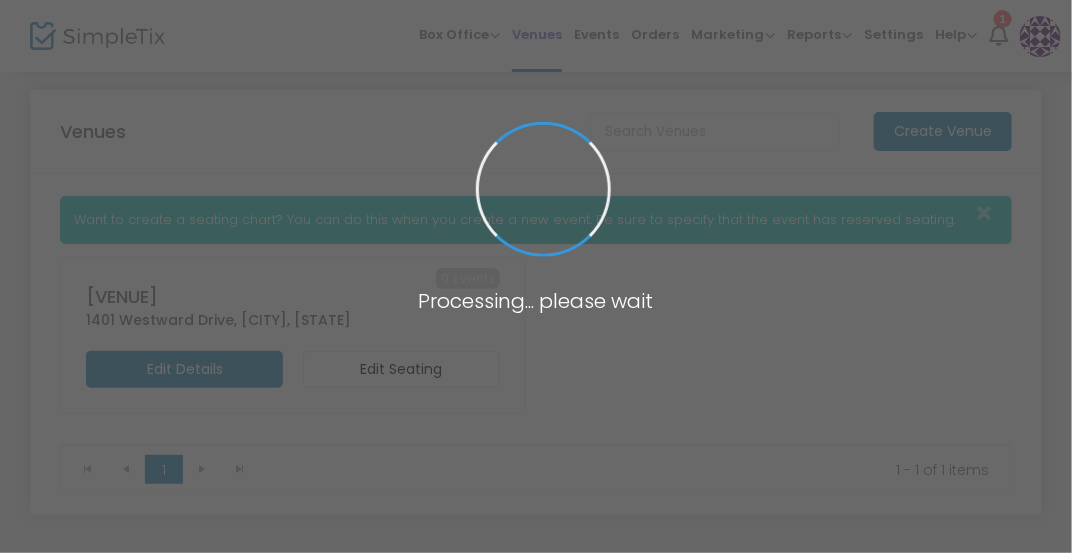 scroll, scrollTop: 0, scrollLeft: 0, axis: both 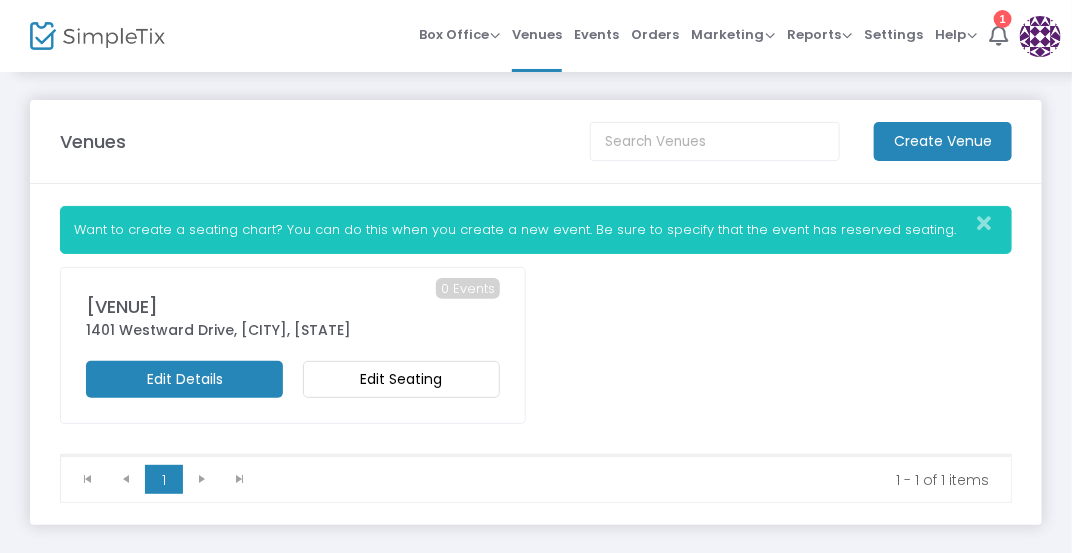 click on "[VENUE]" 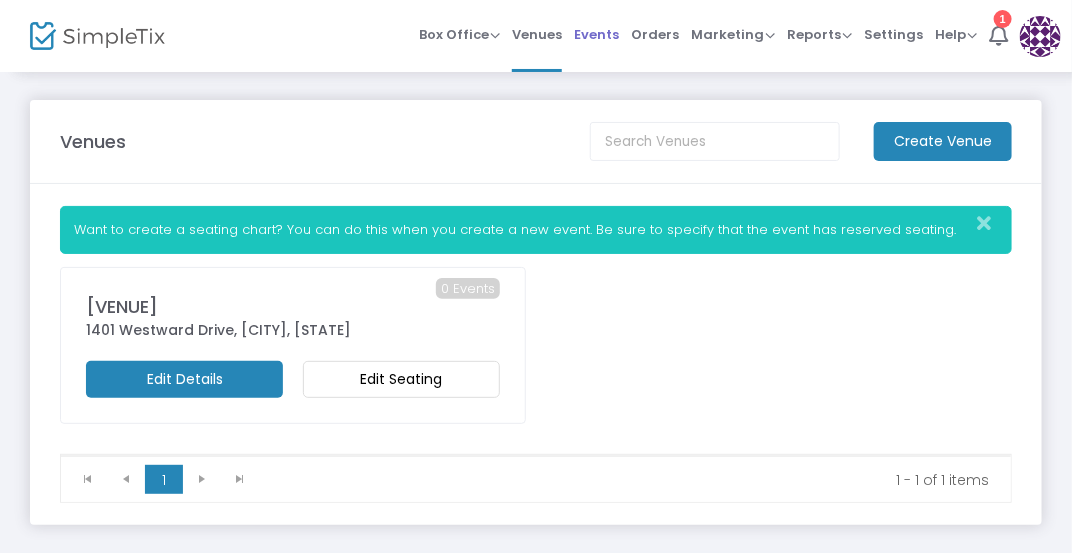 click on "Events" at bounding box center [596, 34] 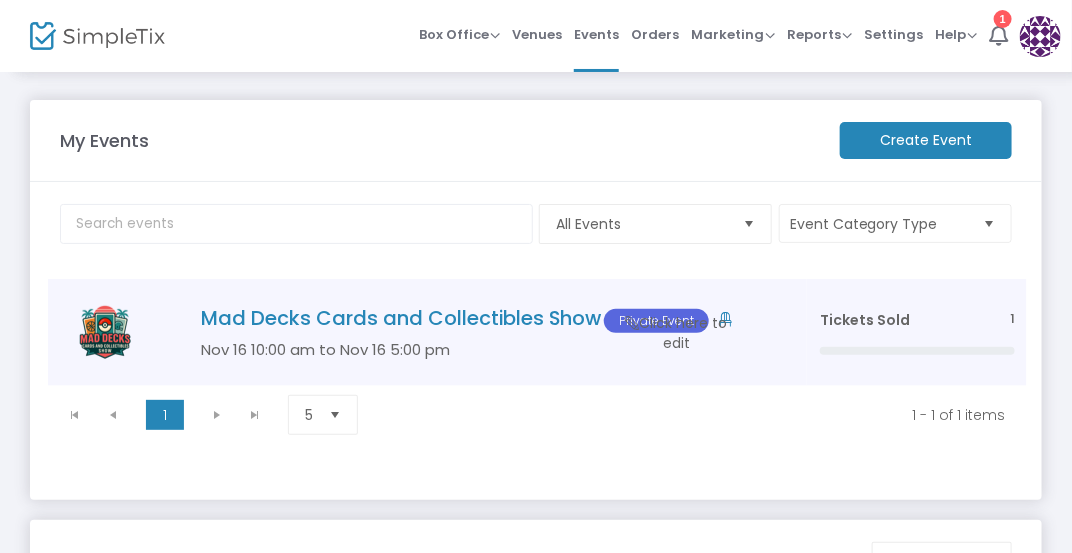 click on "Mad Decks Cards and Collectibles Show Private Event" 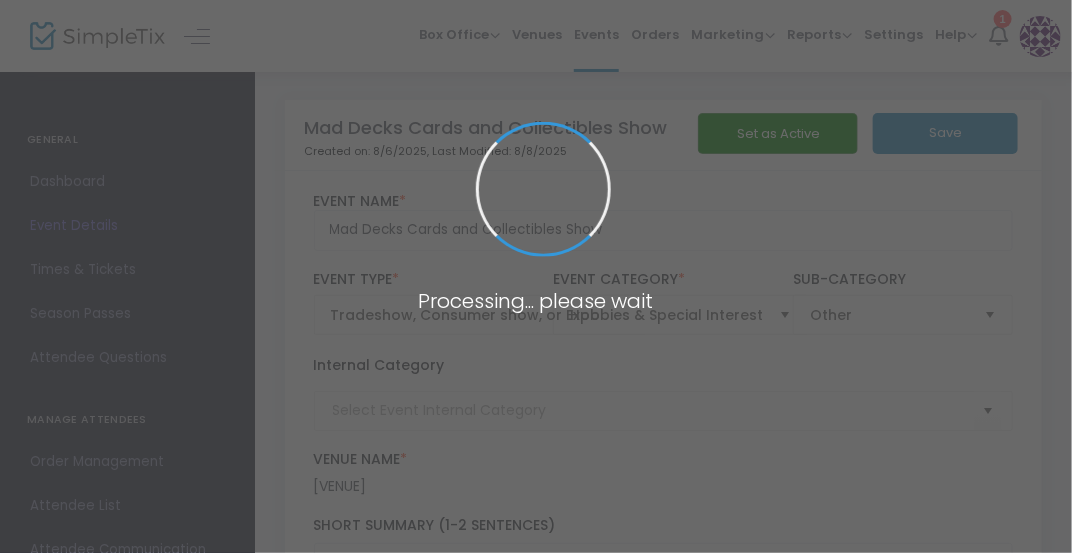 type on "Card Show" 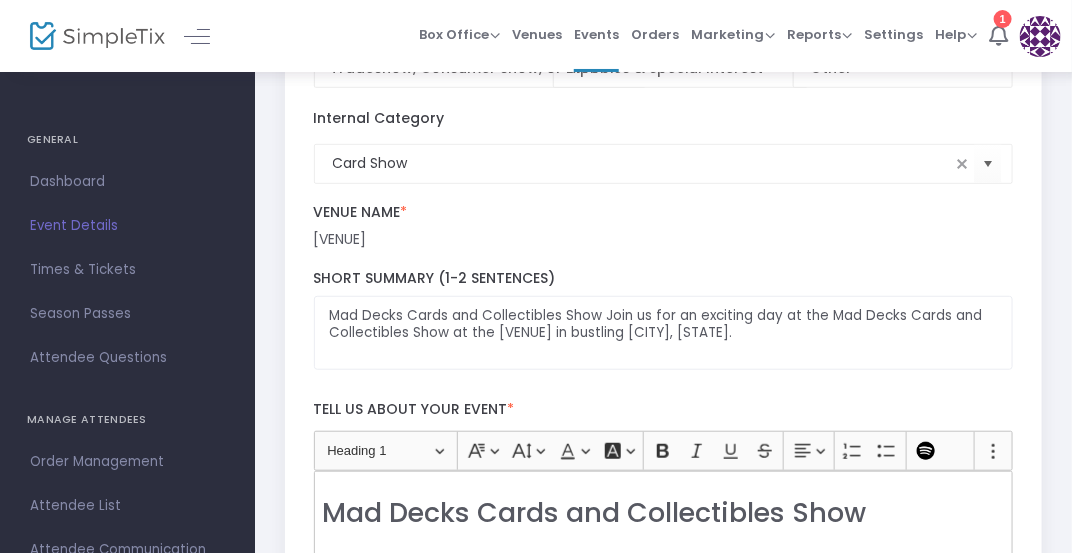 scroll, scrollTop: 255, scrollLeft: 0, axis: vertical 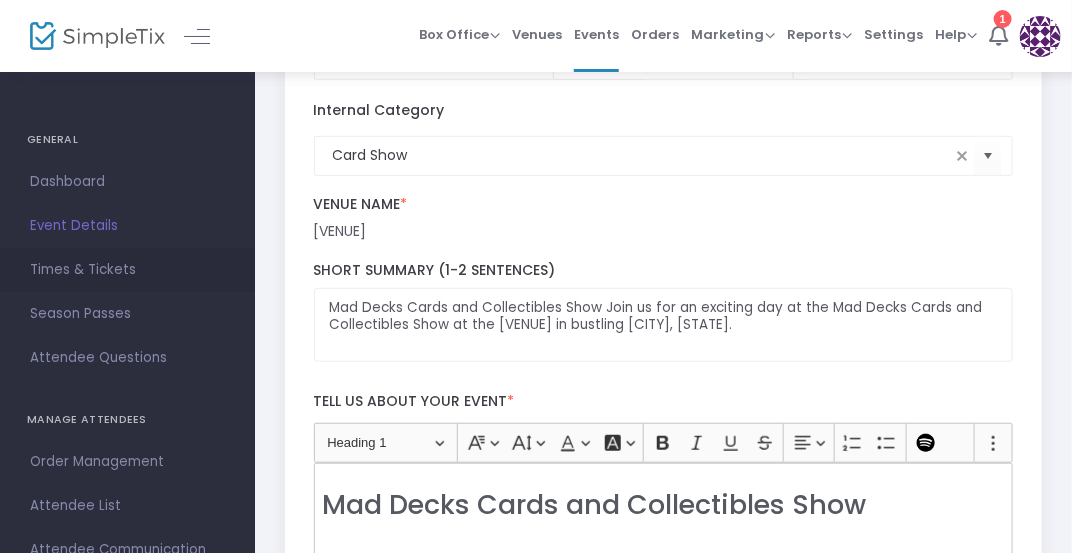 click on "Times & Tickets" at bounding box center [127, 270] 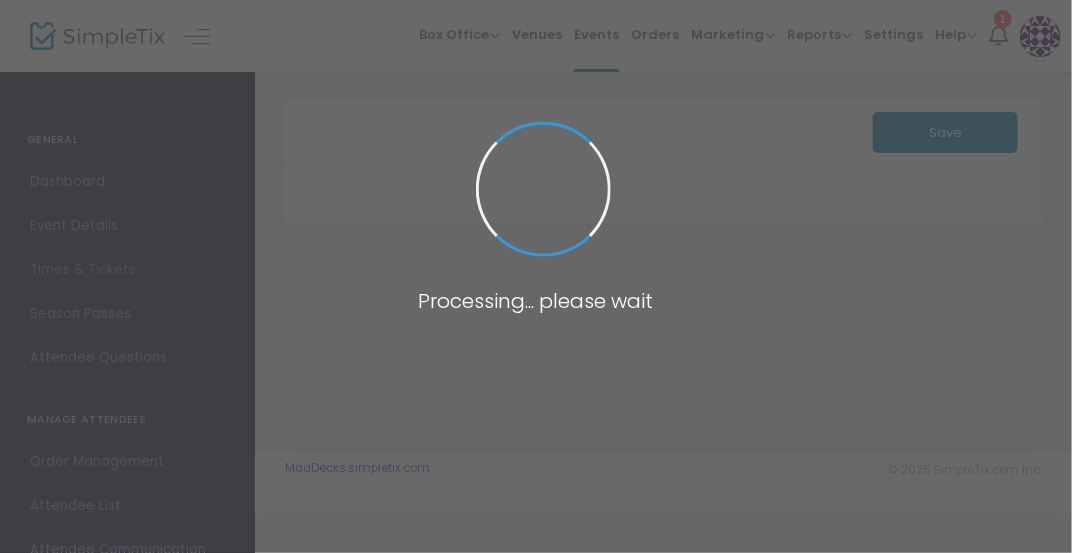 scroll, scrollTop: 0, scrollLeft: 0, axis: both 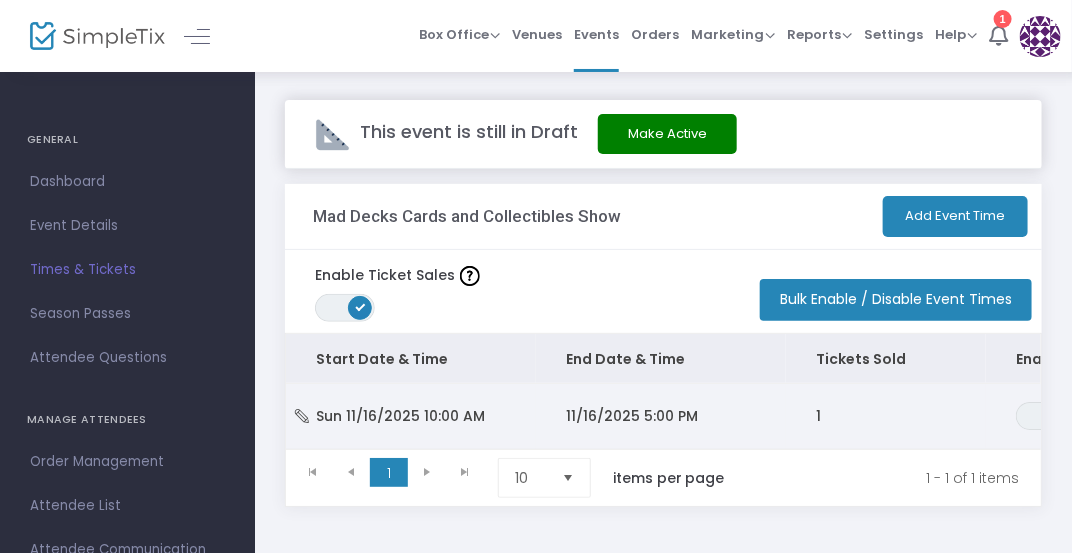 click on "11/16/2025 5:00 PM" 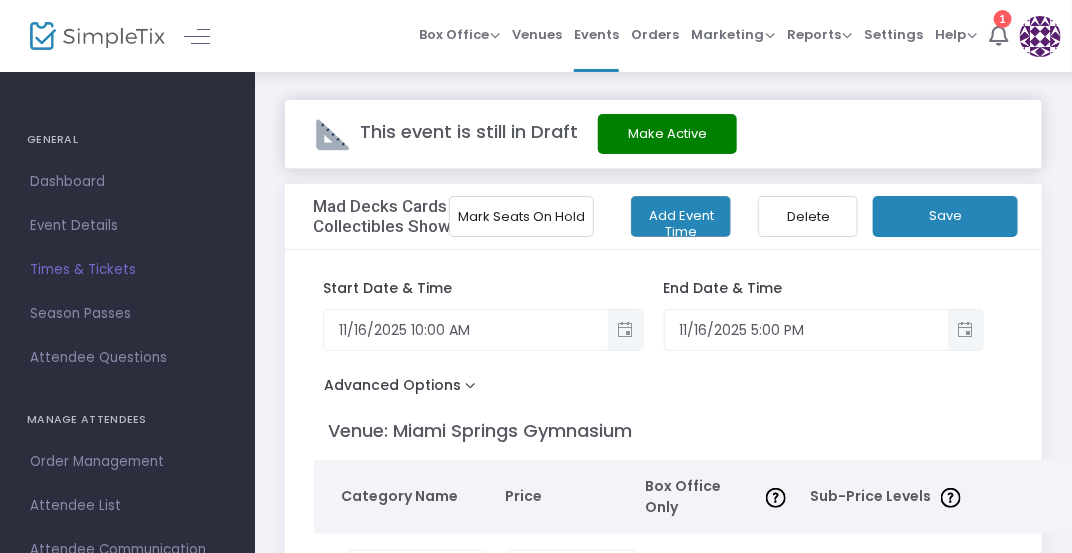 click on "Mark Seats On Hold" 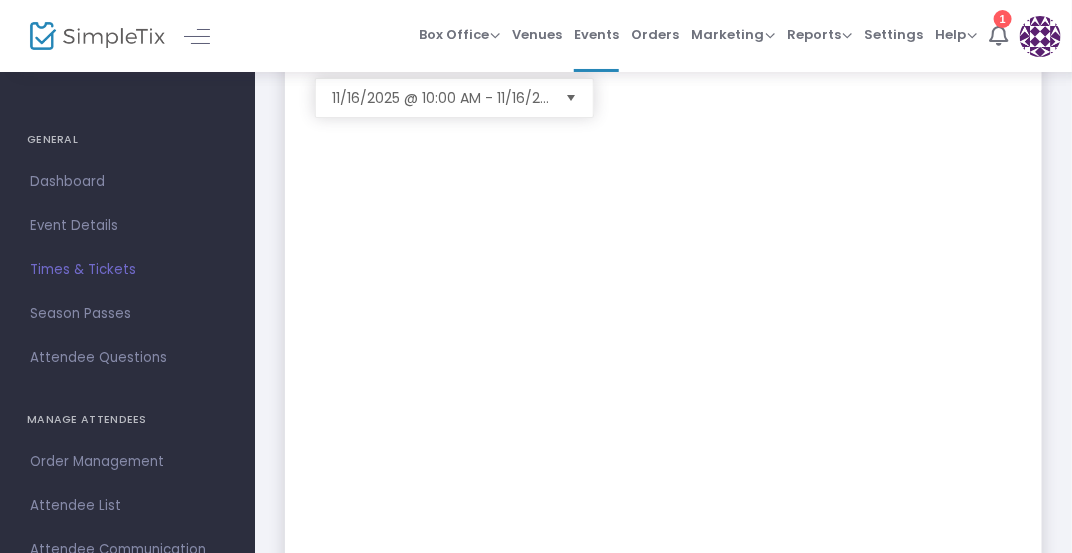 scroll, scrollTop: 126, scrollLeft: 0, axis: vertical 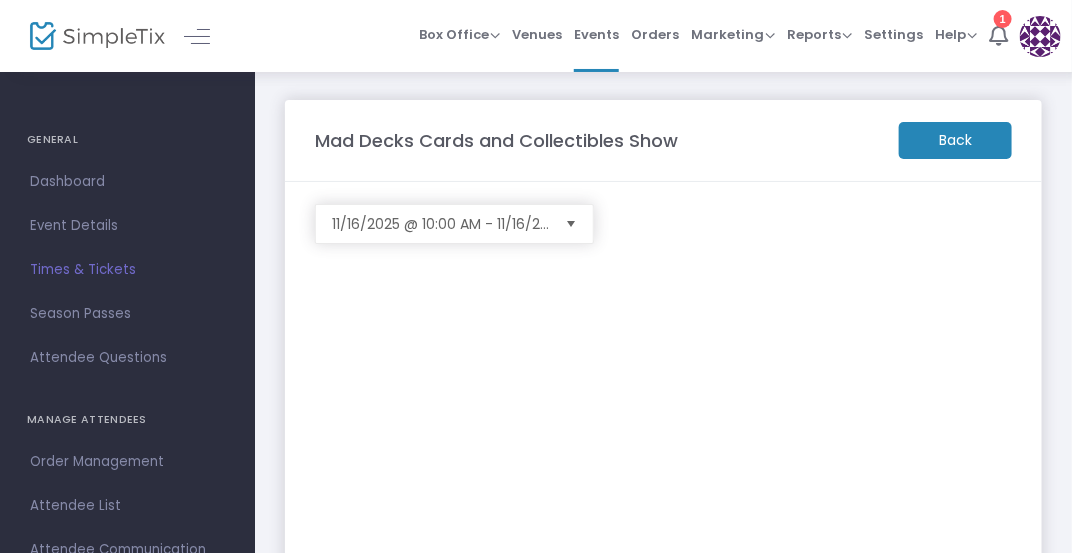 click on "Back" 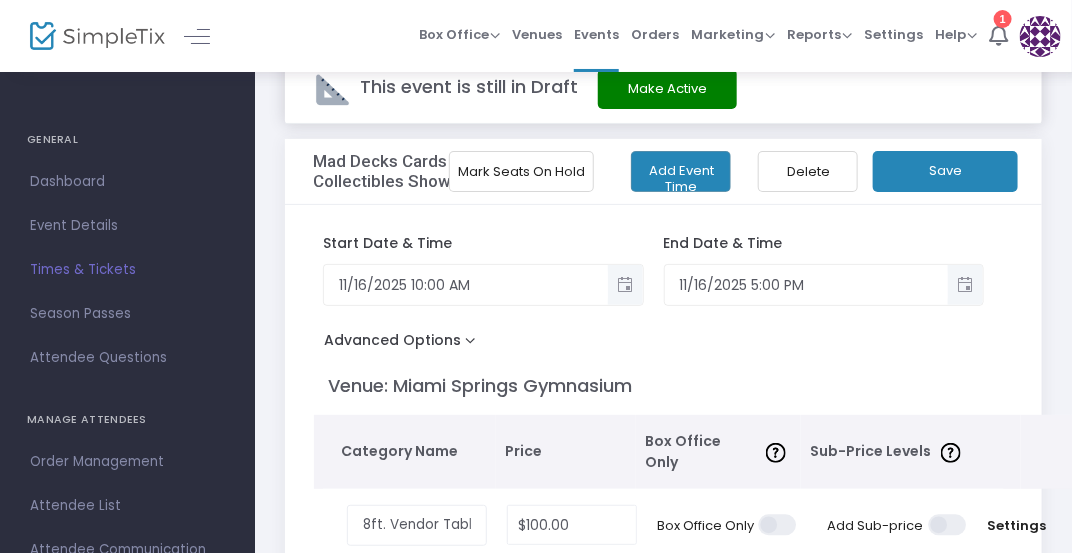 scroll, scrollTop: 0, scrollLeft: 0, axis: both 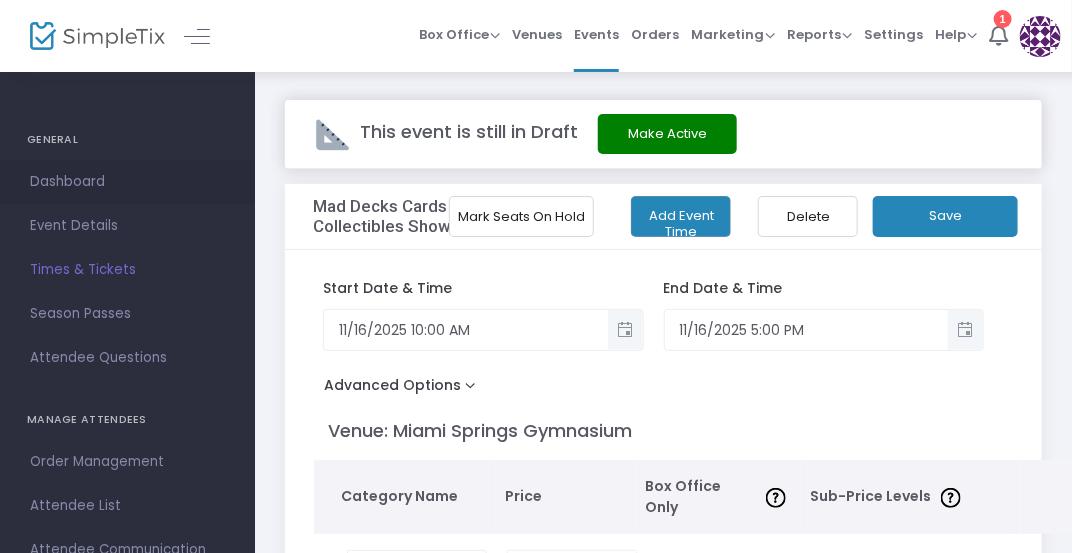 click on "Dashboard" at bounding box center (127, 182) 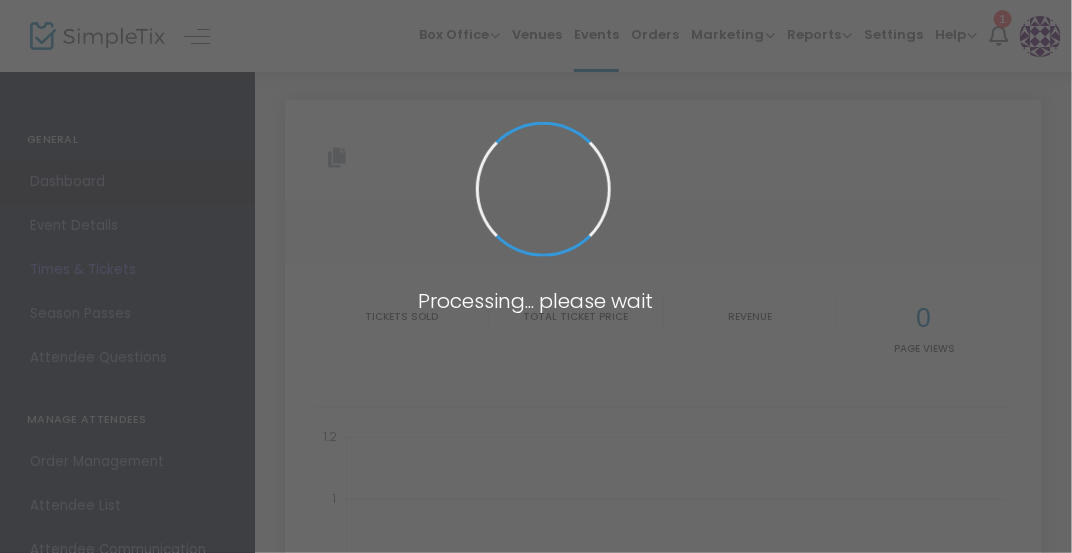 type on "https://www.simpletix.com/e/mad-decks-cards-and-collectibles-show-tickets-229959" 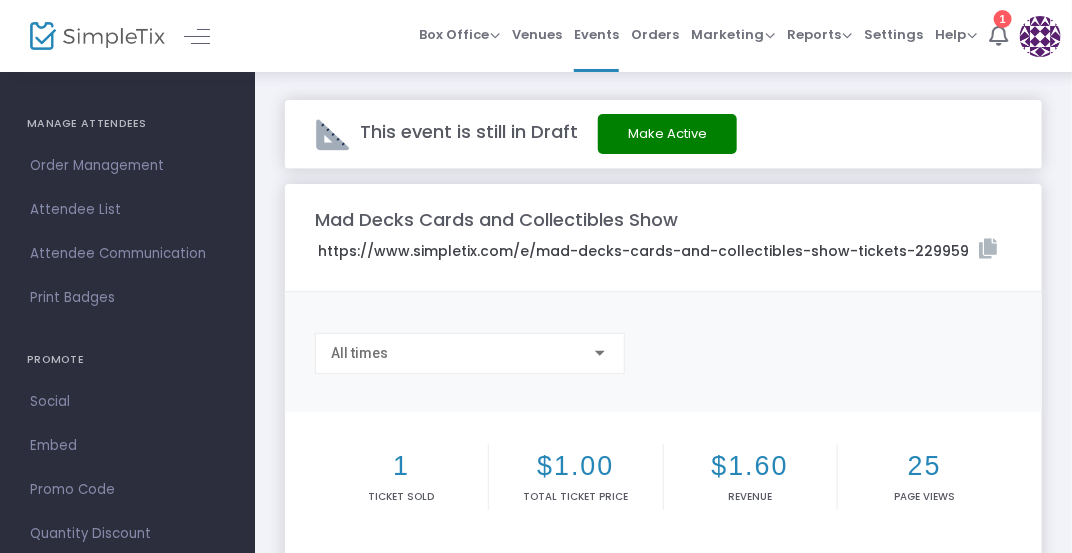 scroll, scrollTop: 287, scrollLeft: 0, axis: vertical 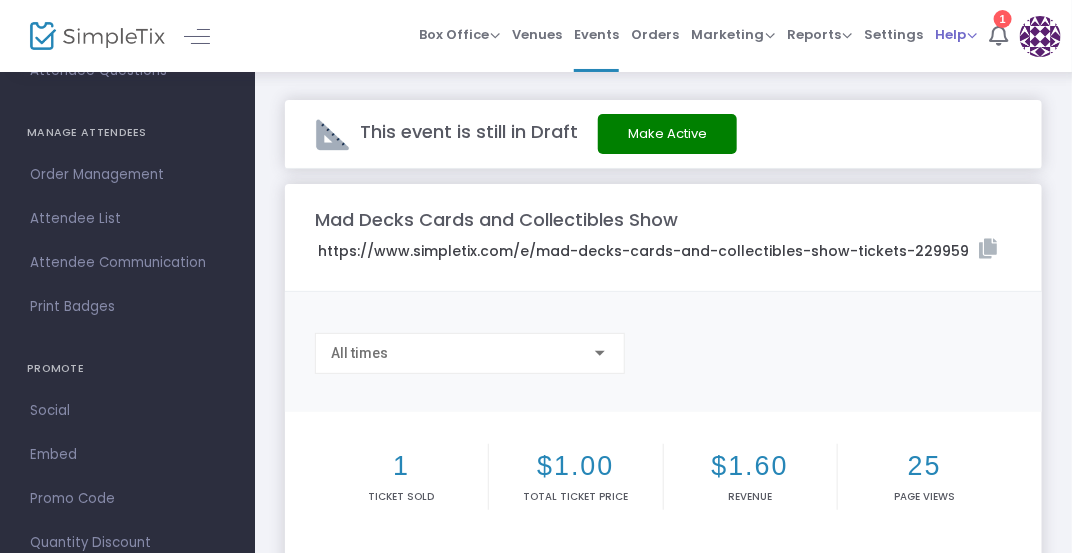 click on "Help" at bounding box center [956, 34] 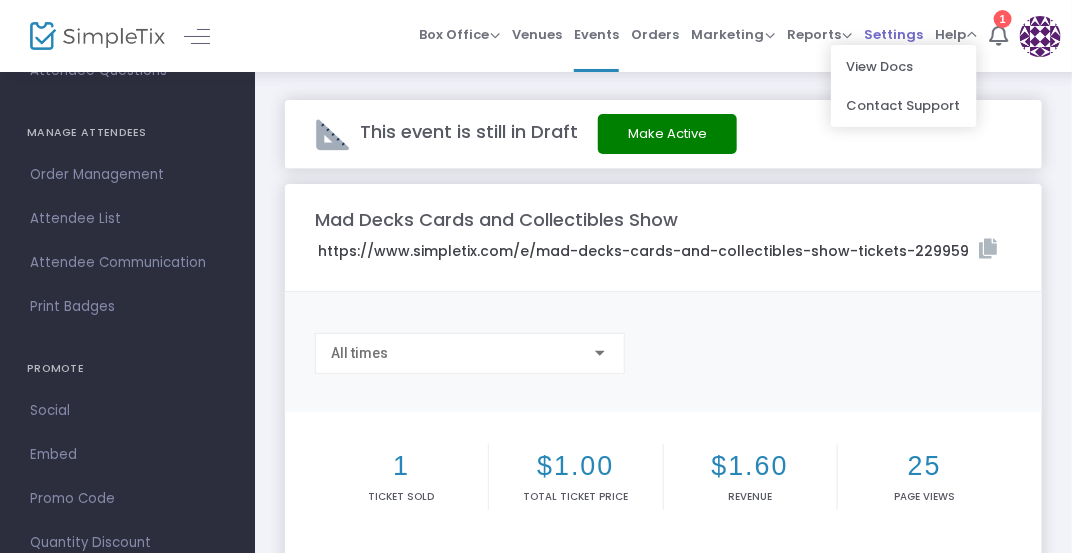 click on "Settings" at bounding box center (893, 34) 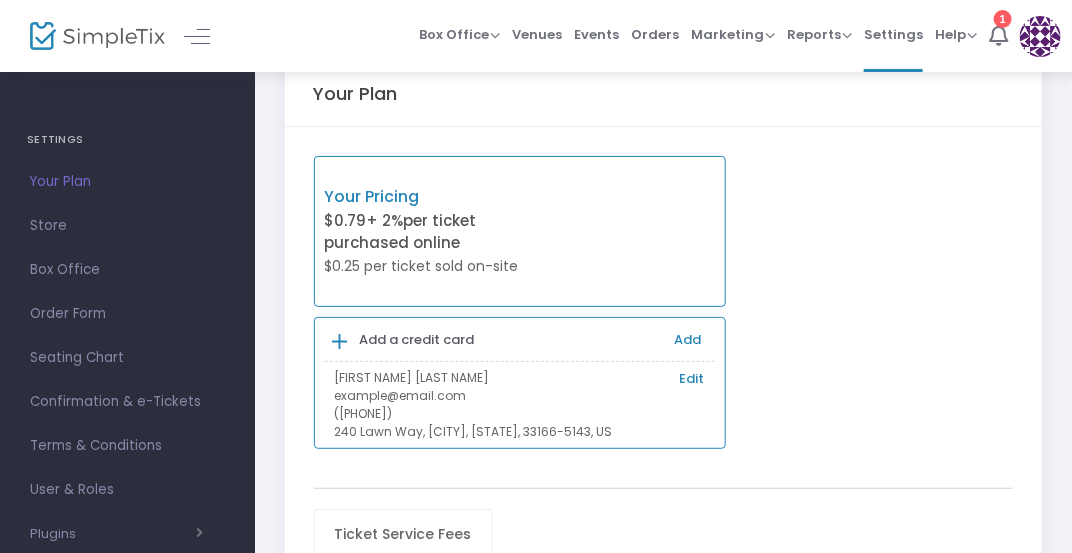 scroll, scrollTop: 0, scrollLeft: 0, axis: both 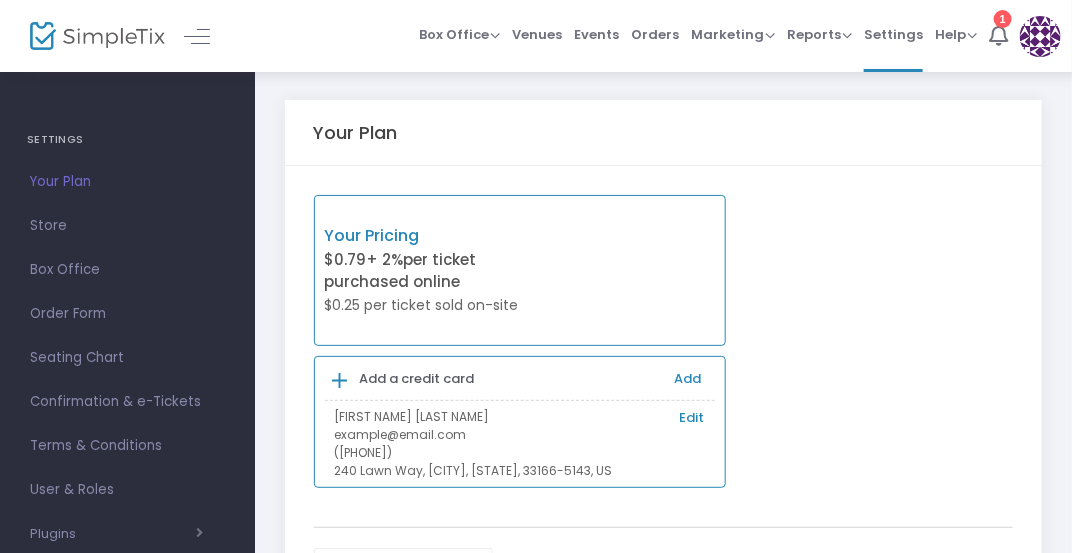 click on "Your Pricing" at bounding box center (422, 236) 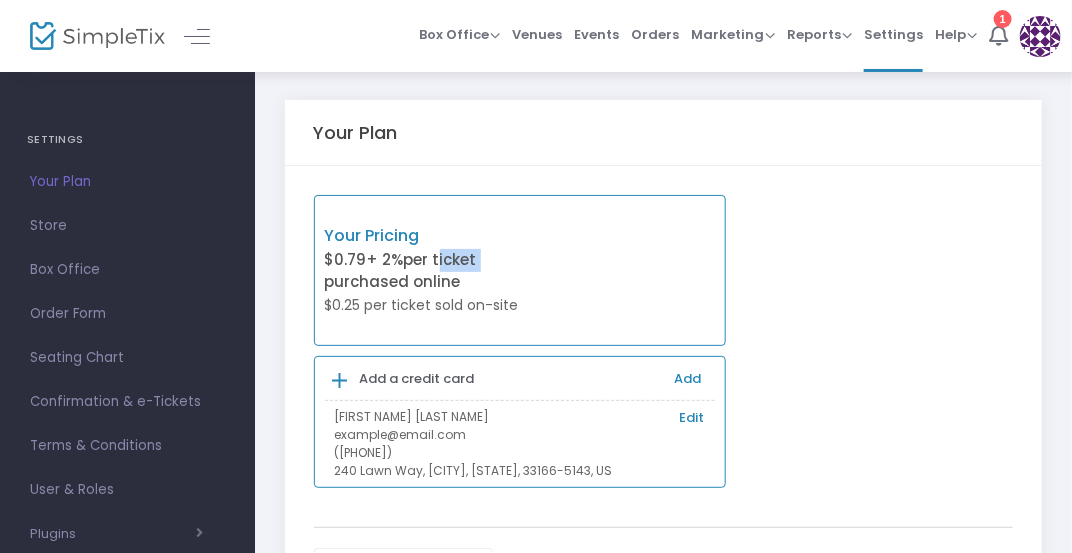 click on "$0.79 + 2% per ticket purchased online" at bounding box center [422, 271] 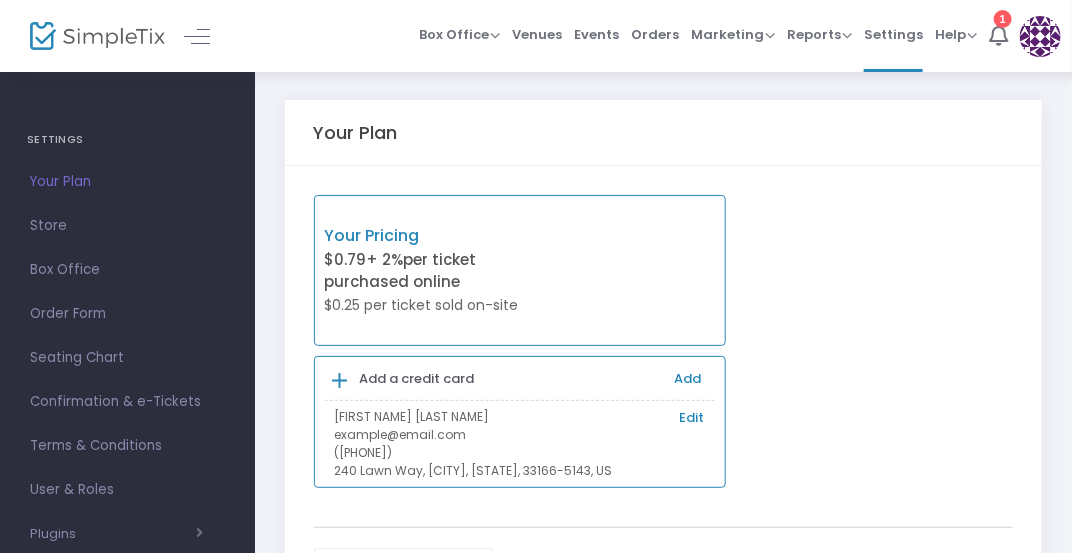click on "([PHONE])" at bounding box center (520, 453) 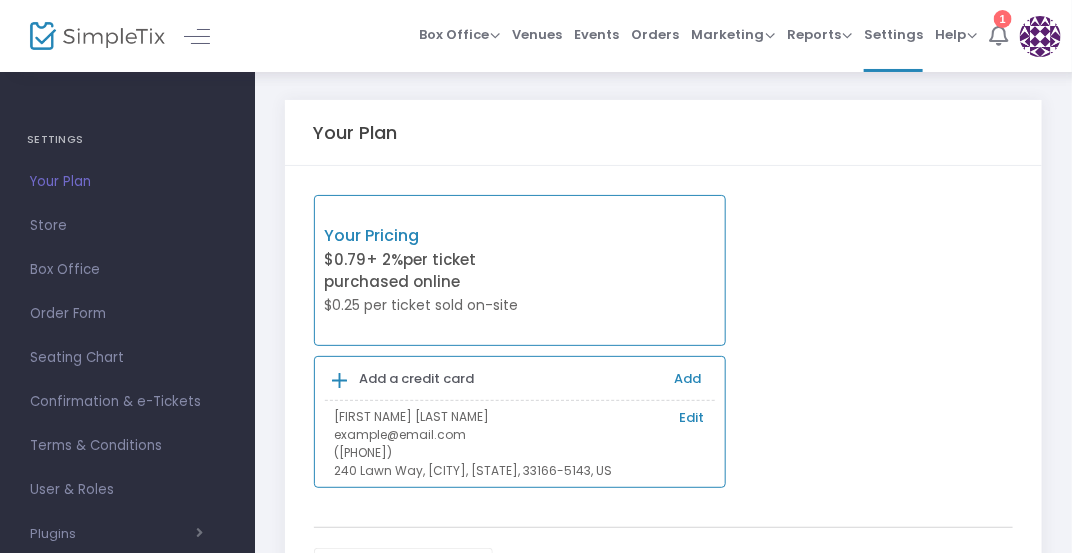 click at bounding box center (998, 35) 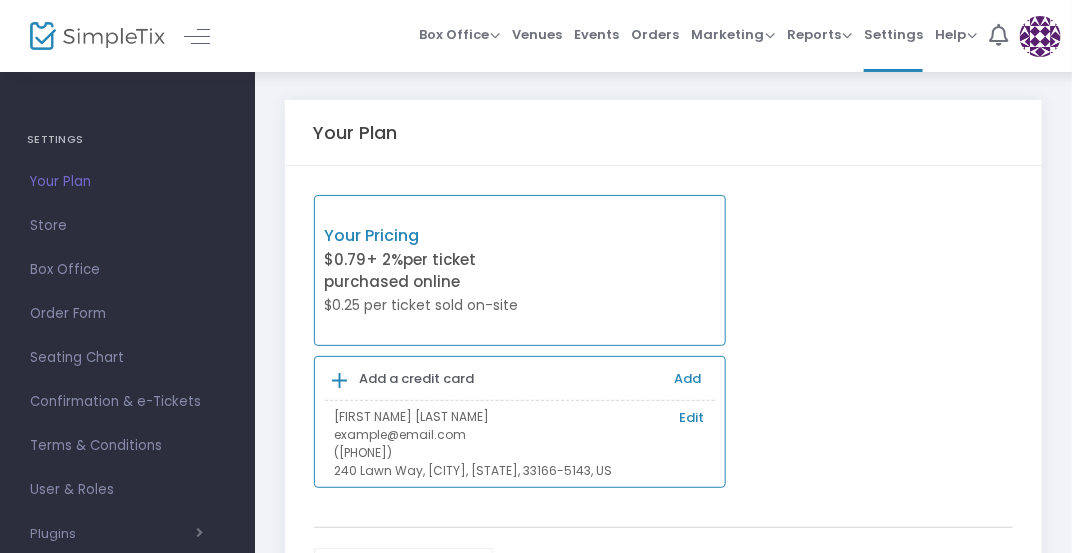click at bounding box center [1040, 36] 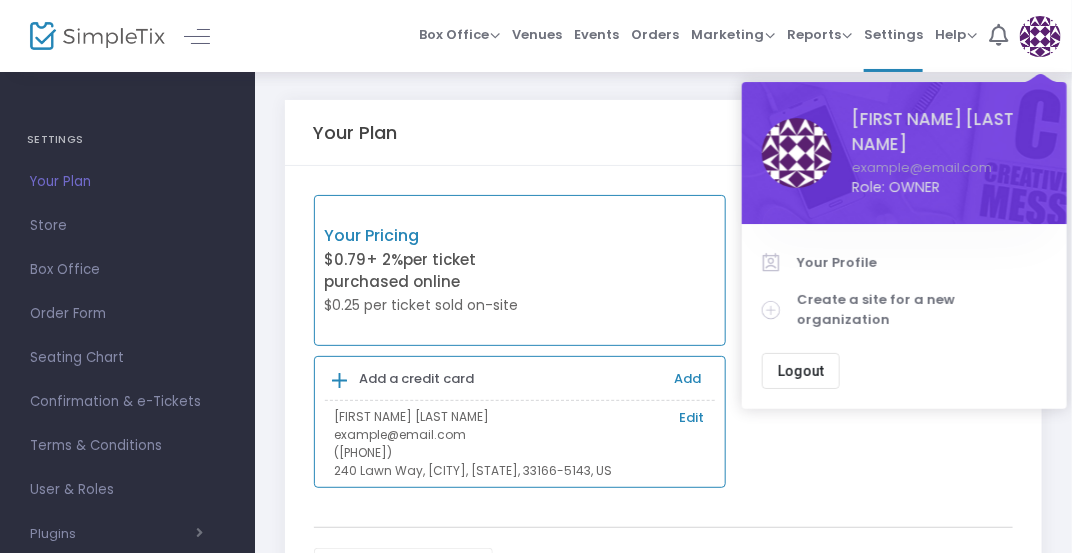 click at bounding box center [797, 153] 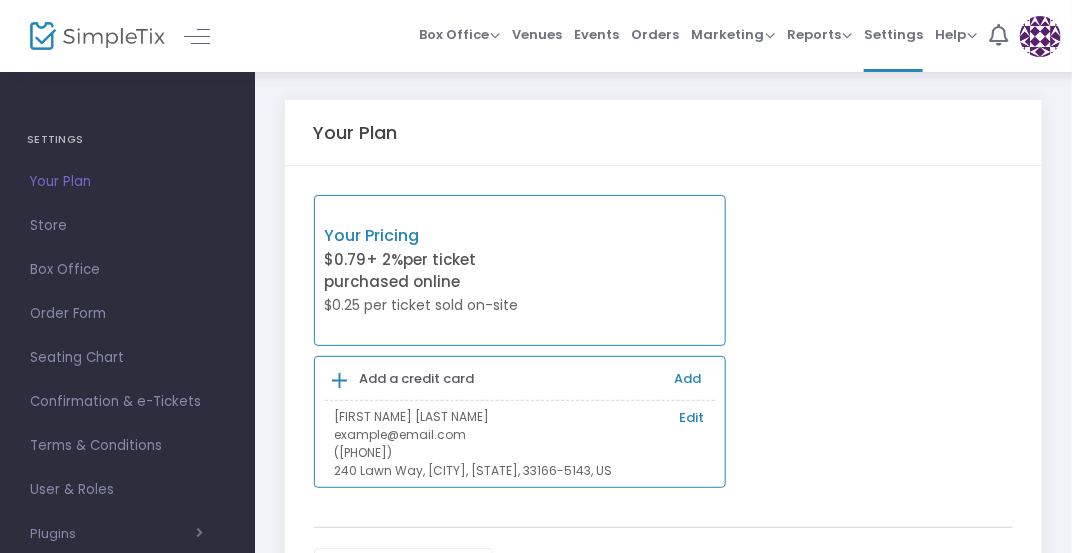 click at bounding box center [1040, 36] 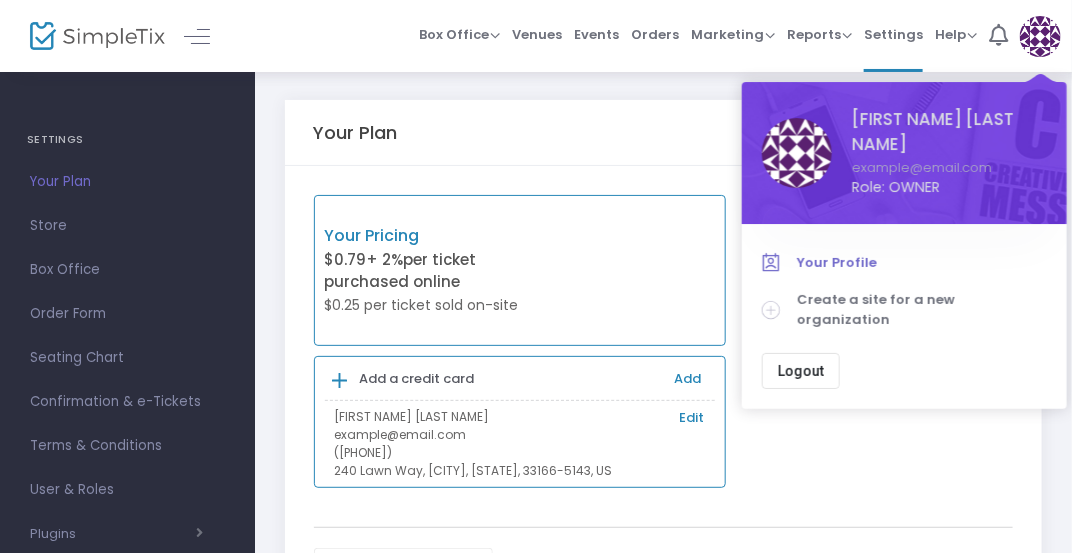 click on "Your Profile" at bounding box center (922, 263) 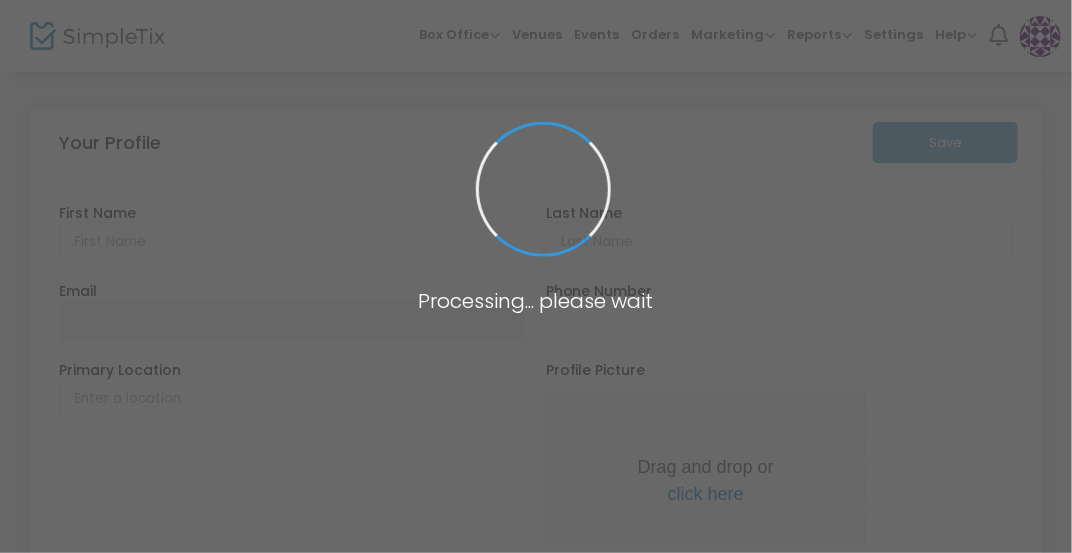 type on "William" 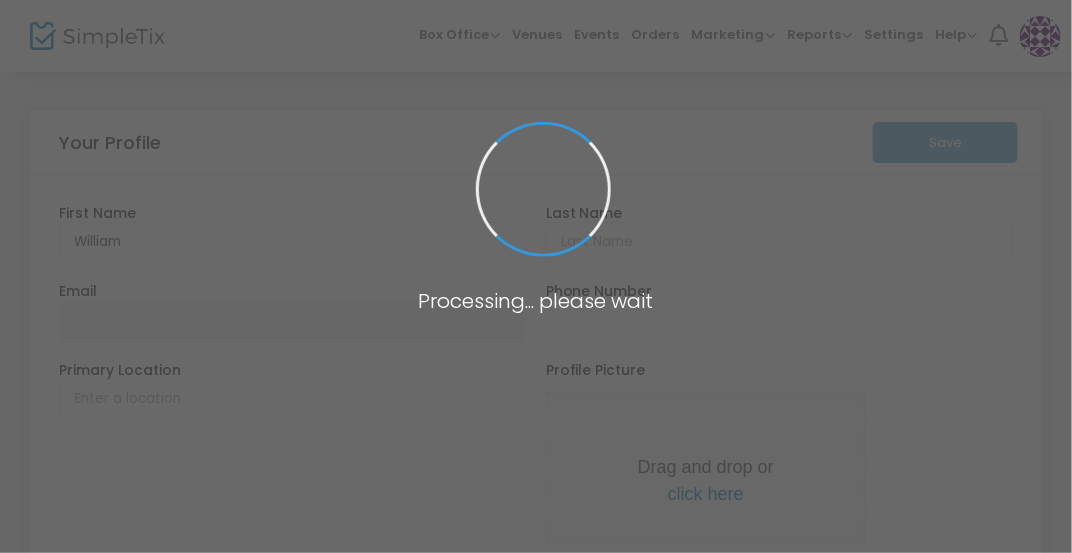 type on "[LAST NAME]" 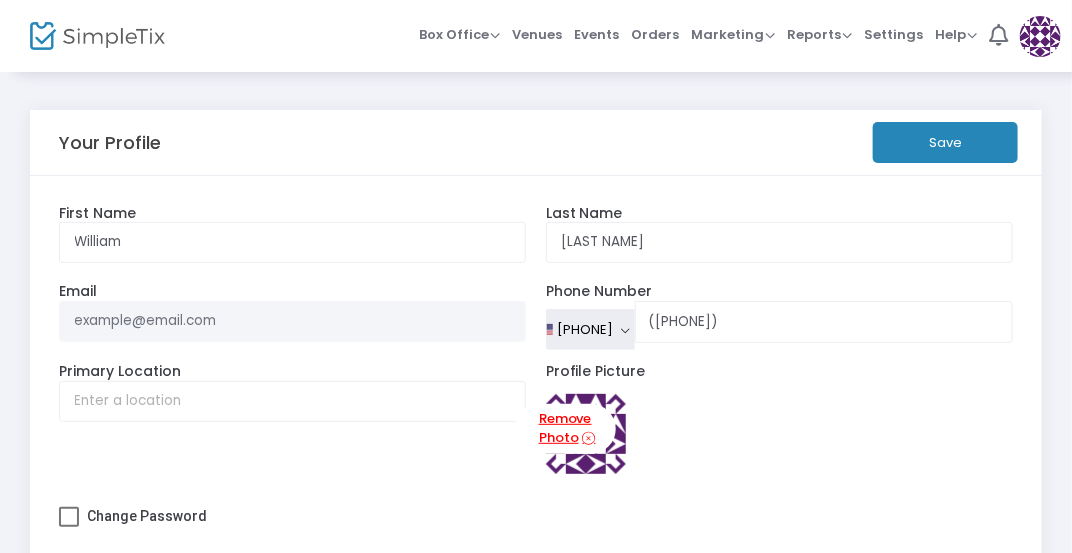 click on "Remove Photo" at bounding box center (565, 429) 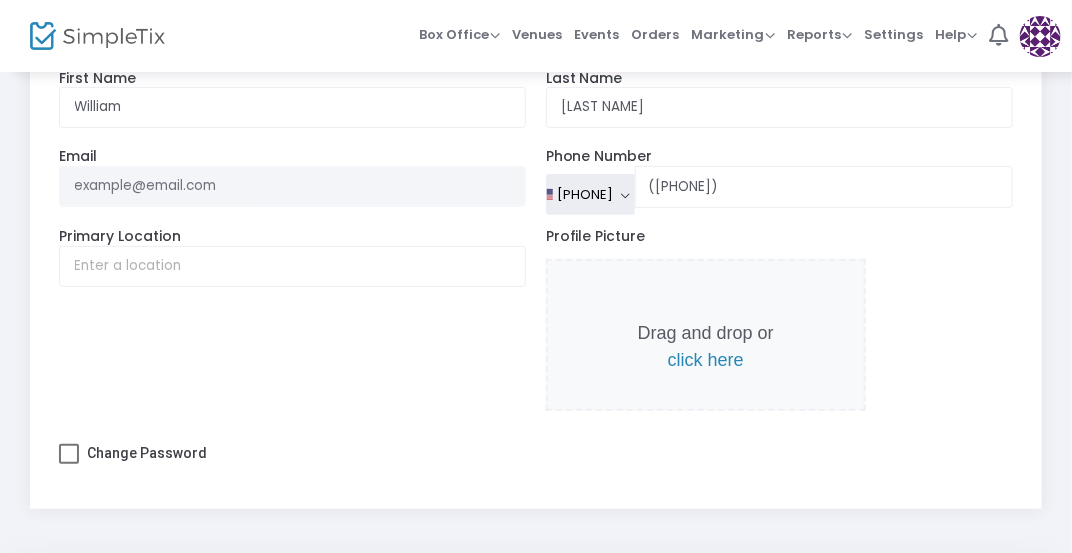 scroll, scrollTop: 0, scrollLeft: 0, axis: both 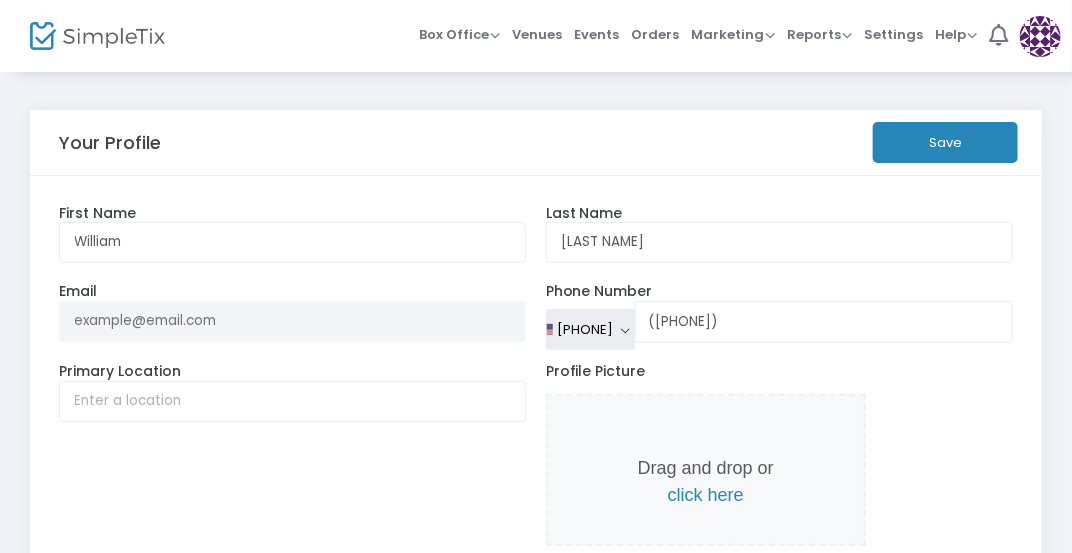 click on "click here" at bounding box center [706, 495] 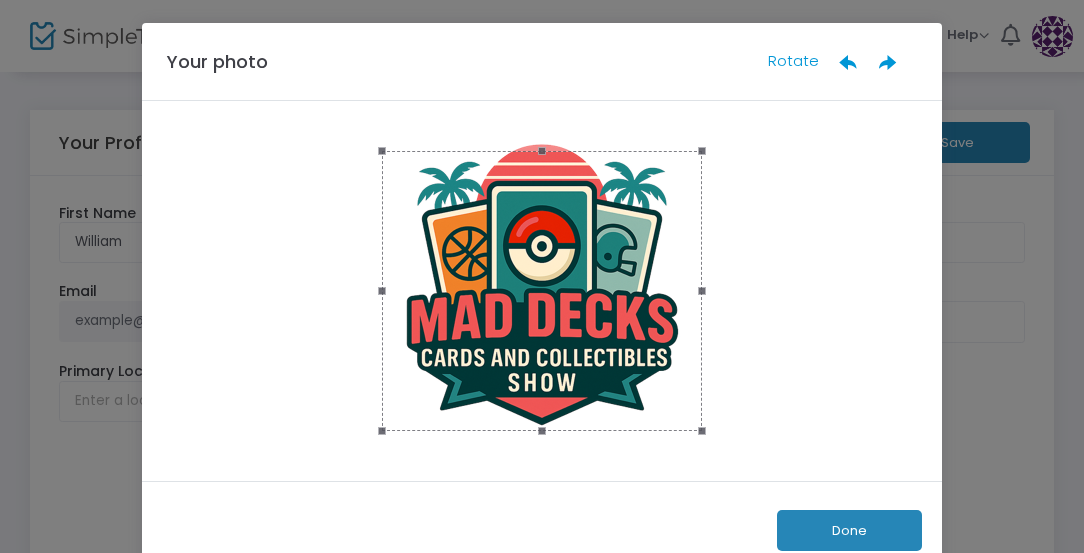 drag, startPoint x: 535, startPoint y: 147, endPoint x: 537, endPoint y: 115, distance: 32.06244 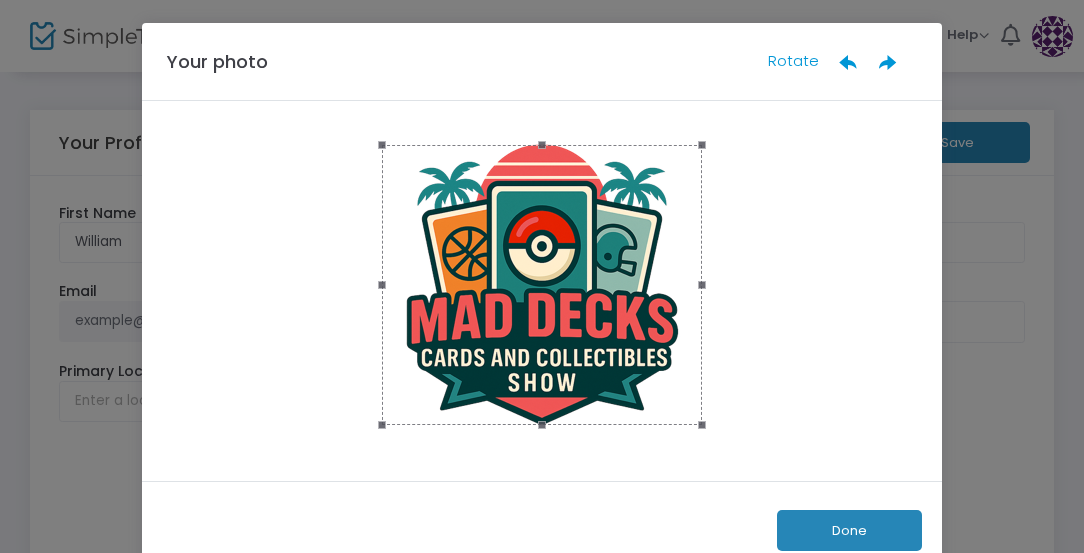 click 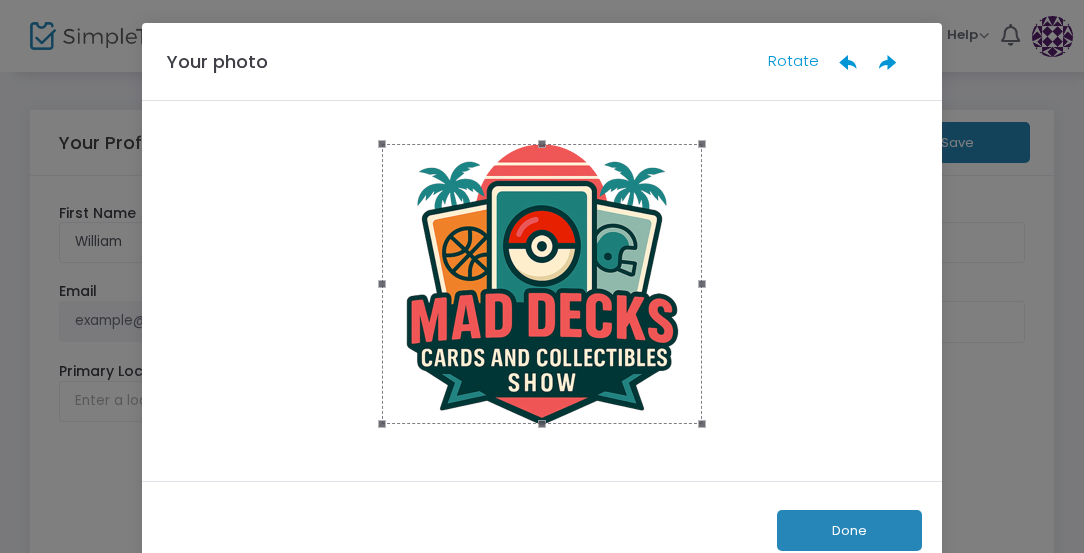 click 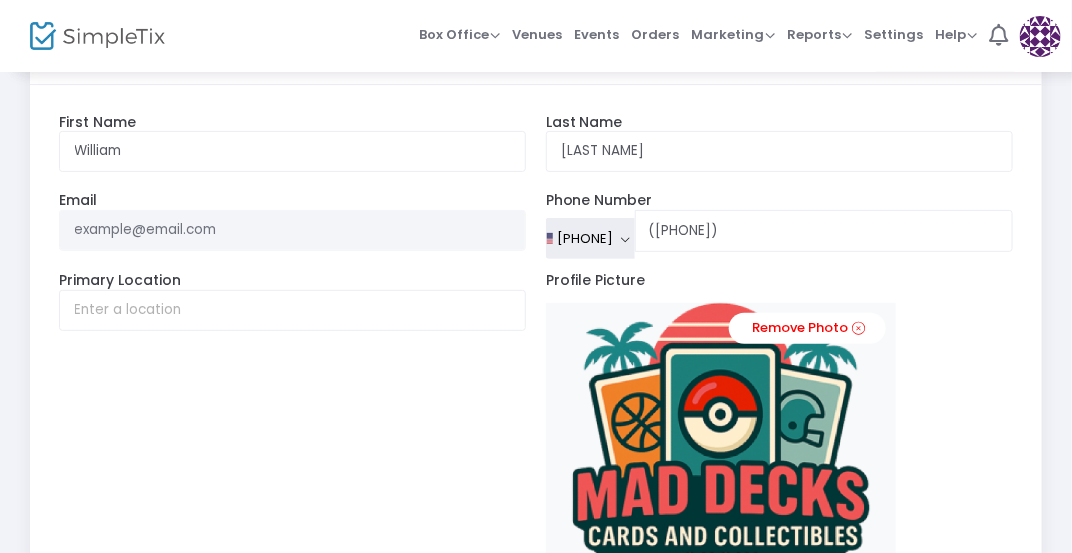 scroll, scrollTop: 0, scrollLeft: 0, axis: both 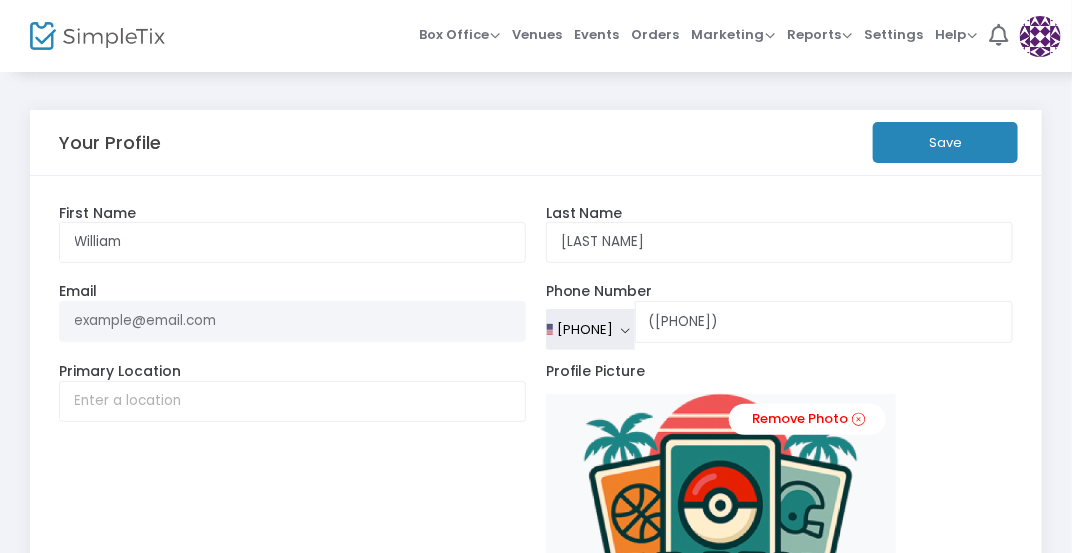 click on "Save" 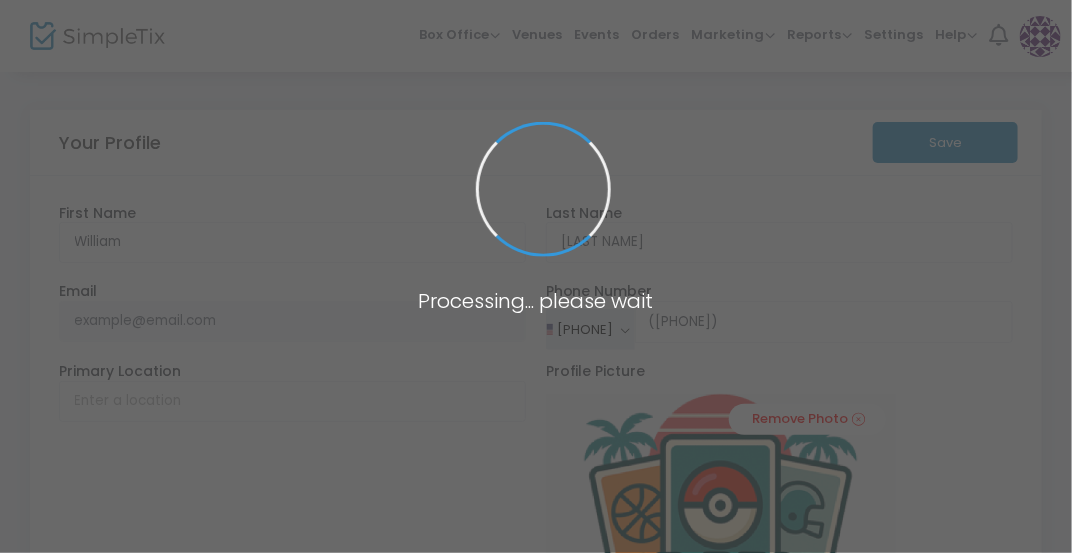 type on "([PHONE])" 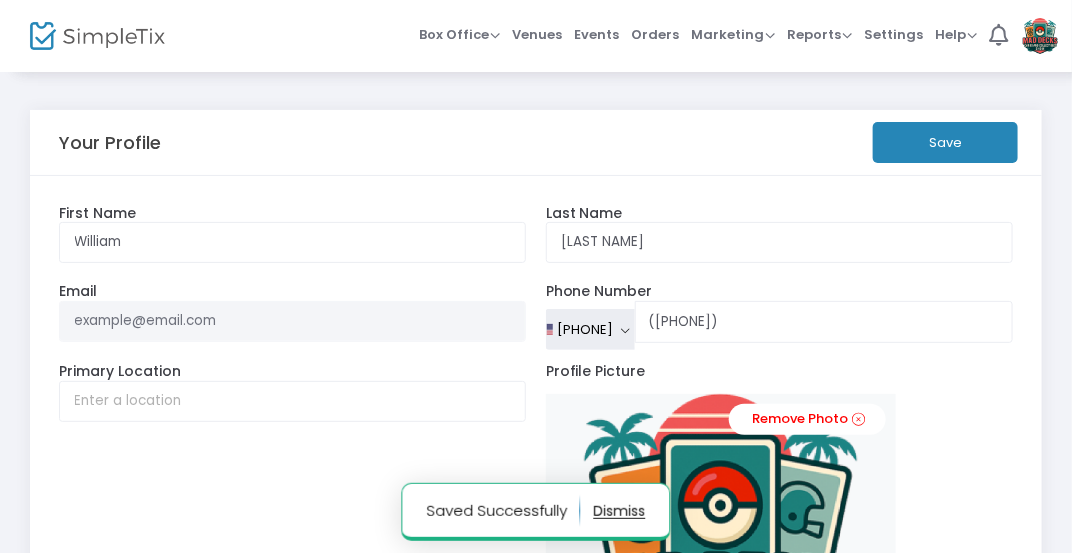 click at bounding box center (1040, 36) 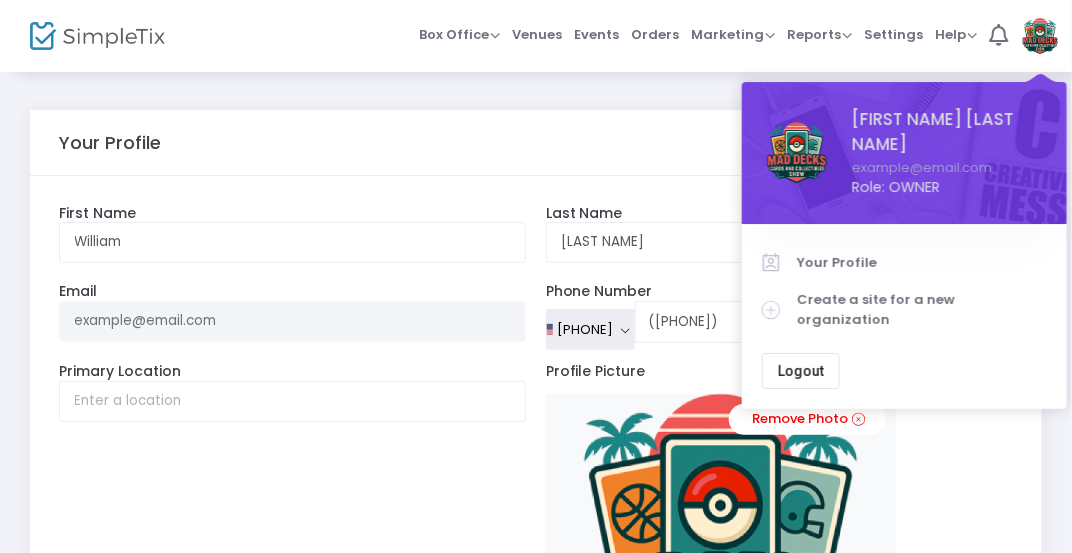 click on "Profile Picture Remove Photo" 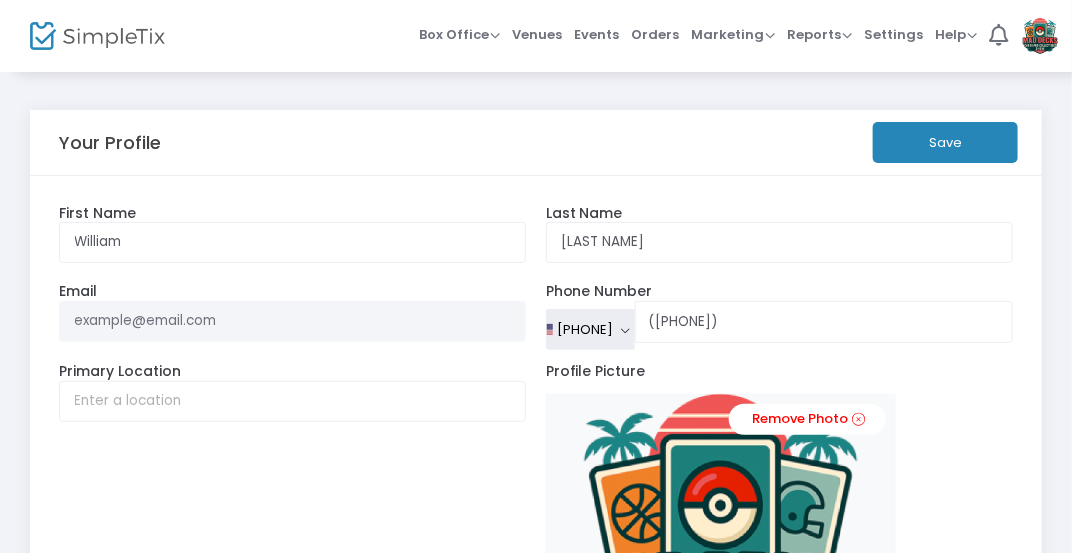 click at bounding box center (1040, 36) 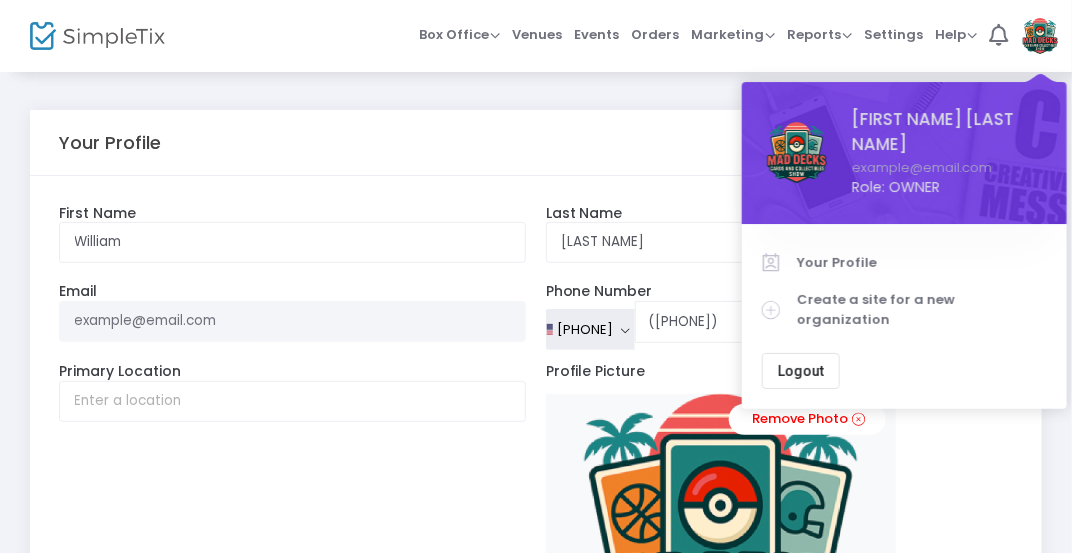 click on "William [FIRST] Riera [LAST] Organization Name Organization is required. maddeckscs@example.com Email +1 [COUNTRY] +1 [COUNTRY] +44 Afghanistan +93 Albania +355 Algeria +213 American Samoa +1 Andorra +376 Angola +244 Anguilla +1 Antigua and Barbuda +1 Argentina +54 Armenia +374 Aruba +297 Australia +61 Austria +43 Azerbaijan +994 The Bahamas +1 Bahrain +973 Bangladesh +880 Barbados +1 Belarus +375 Belgium +32 Belize +501 Benin +229 Bermuda +1 Bhutan +975 Bolivia +591 Bosnia and Herzegovina +387 Botswana +267 Brazil +55 British Indian Ocean Territory +246 British Virgin Islands +1 Brunei Darussalam +673 Bulgaria +359 Burkina Faso +226 Burundi +257 Cambodia +855 Cameroon +237 Canada +1 Cape Verde +238 Caribbean Netherlands +599 Cayman Islands +1 Central African Republic +236 Chad +235 Chile +56 China +86" 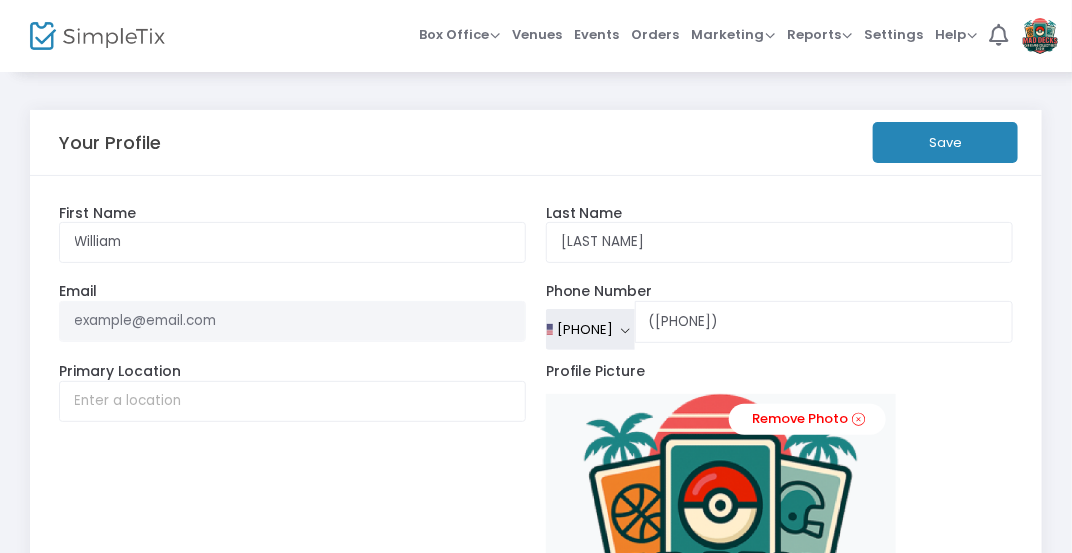 scroll, scrollTop: 0, scrollLeft: 0, axis: both 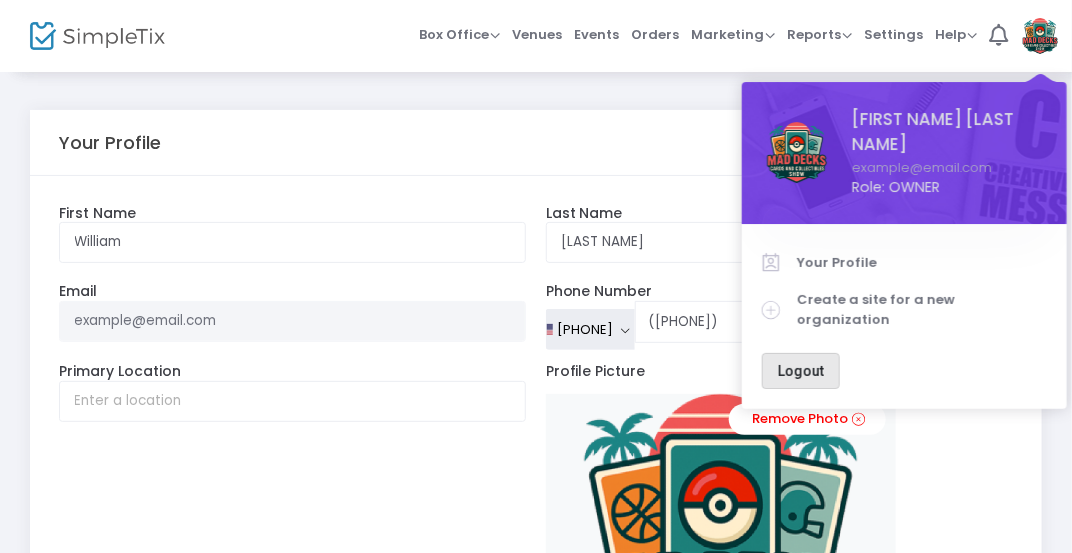 click on "Logout" at bounding box center [801, 371] 